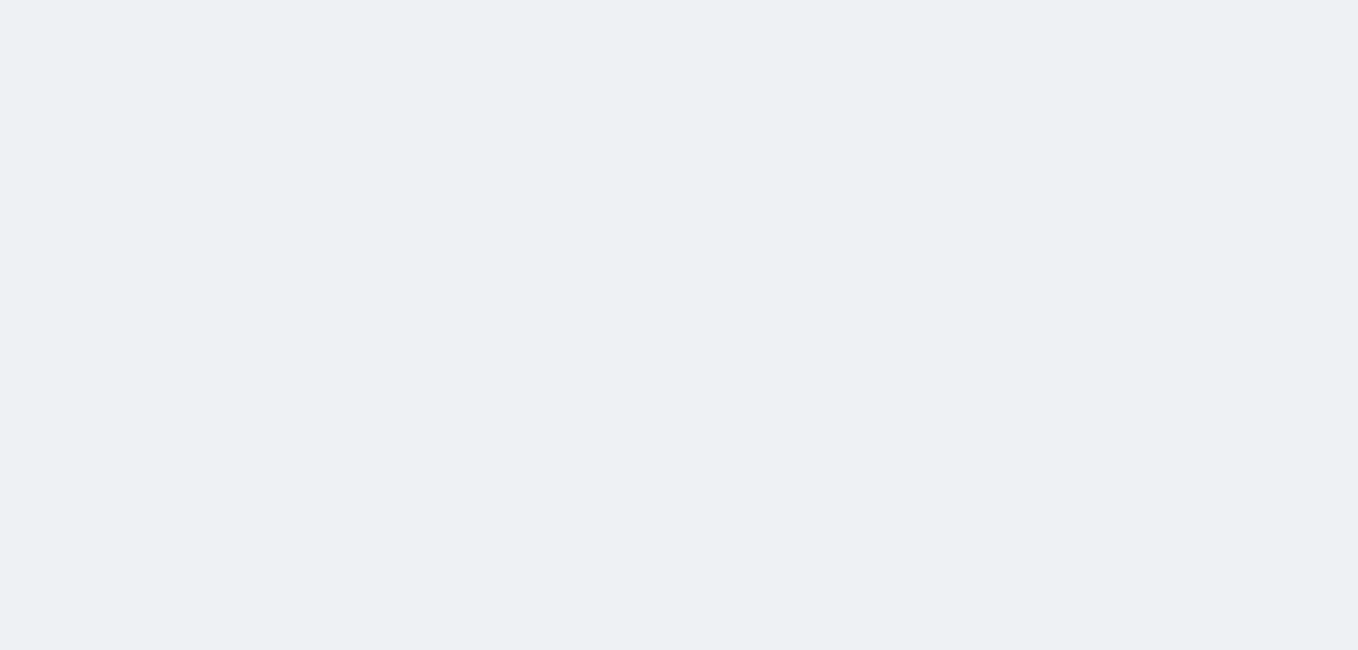 scroll, scrollTop: 0, scrollLeft: 0, axis: both 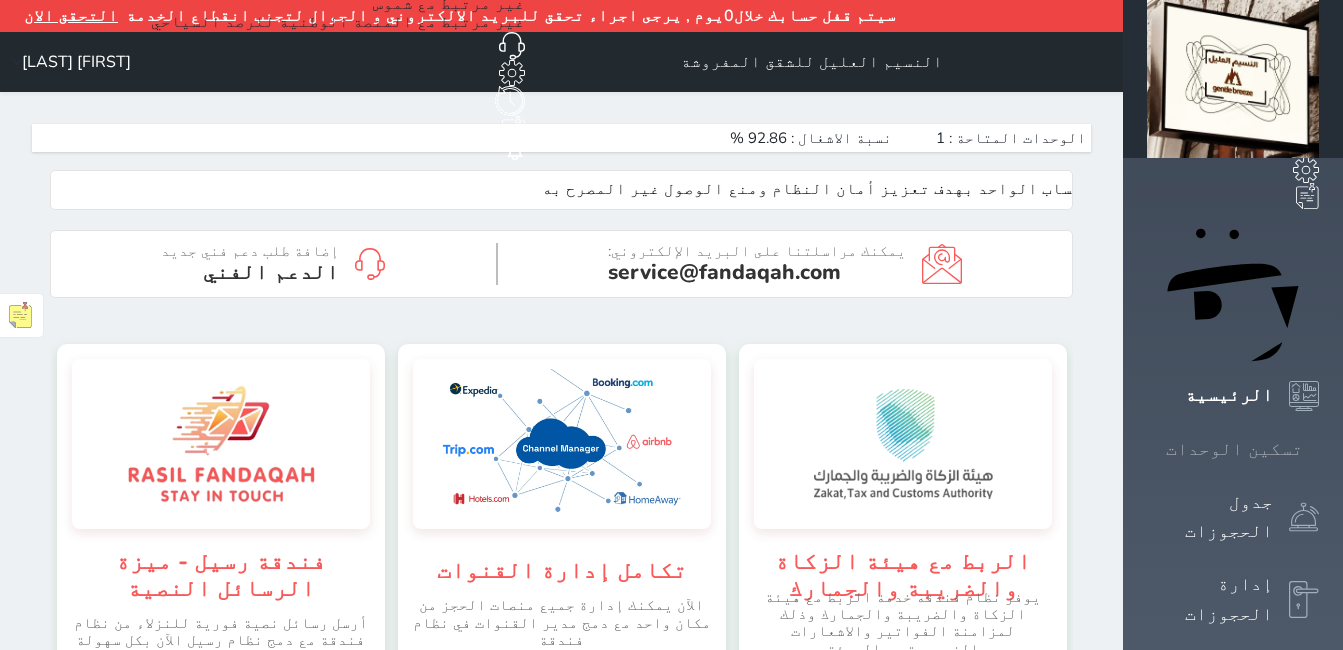 click on "تسكين الوحدات" at bounding box center [1234, 449] 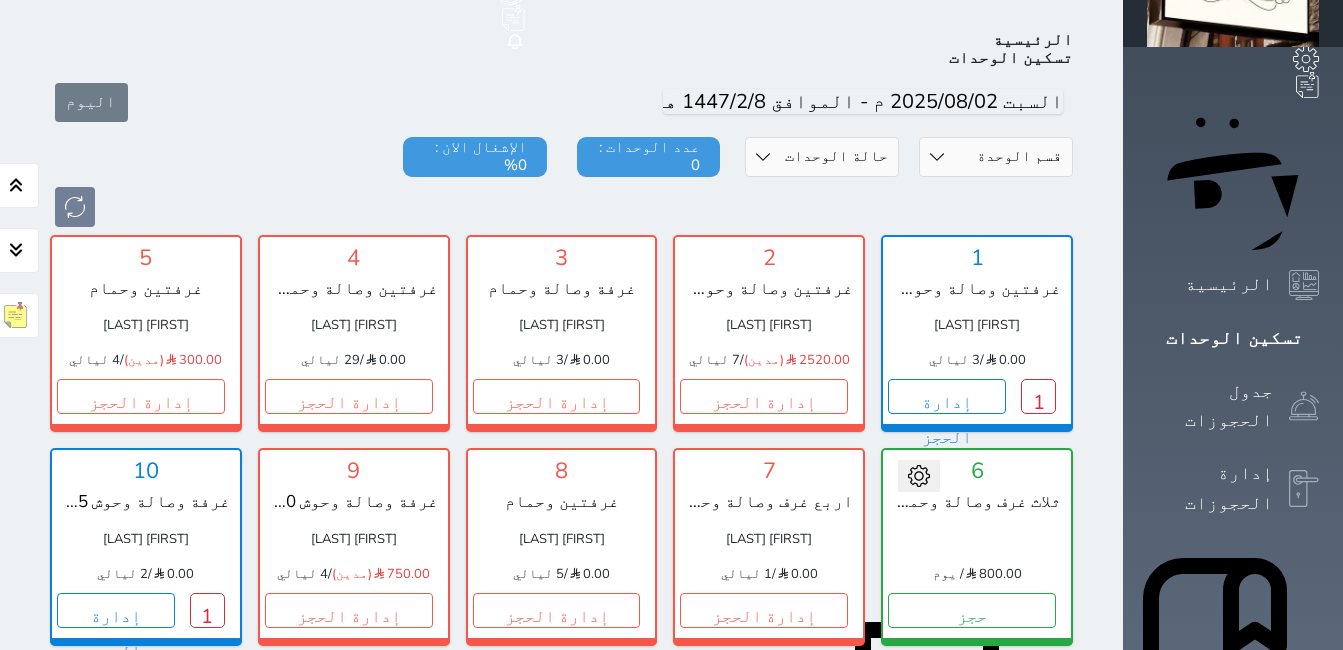 scroll, scrollTop: 110, scrollLeft: 0, axis: vertical 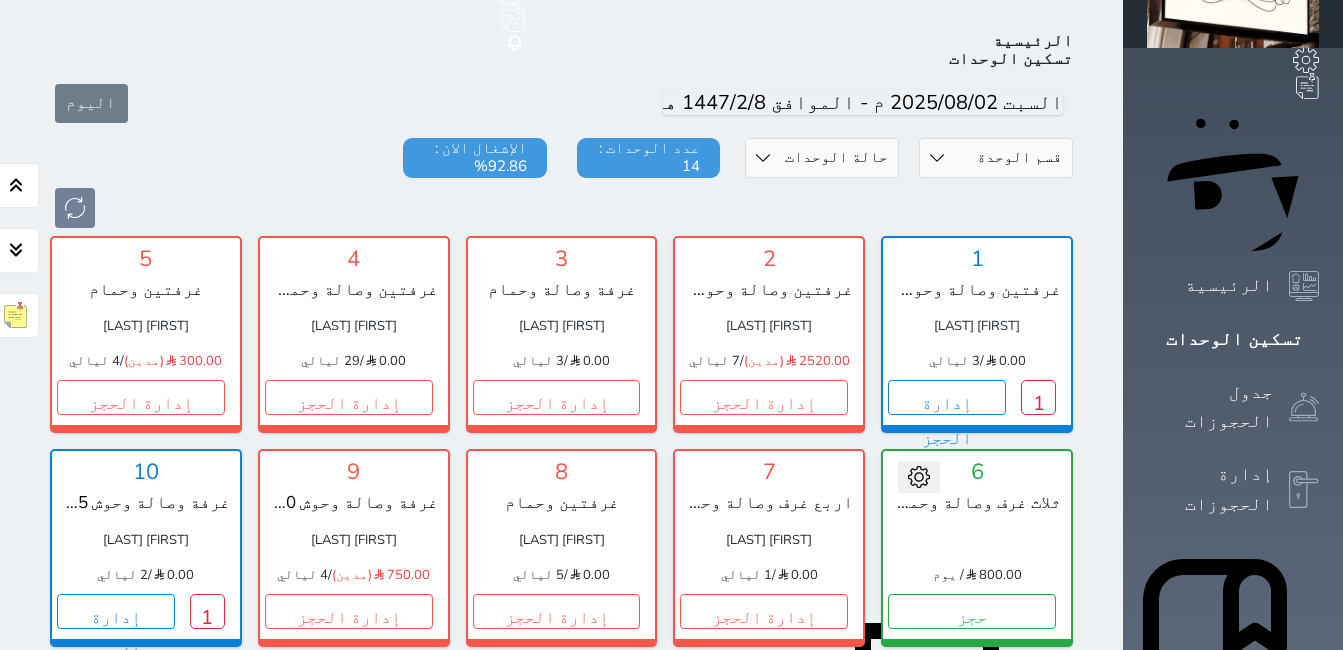 click on "إدارة الحجز" at bounding box center [972, 824] 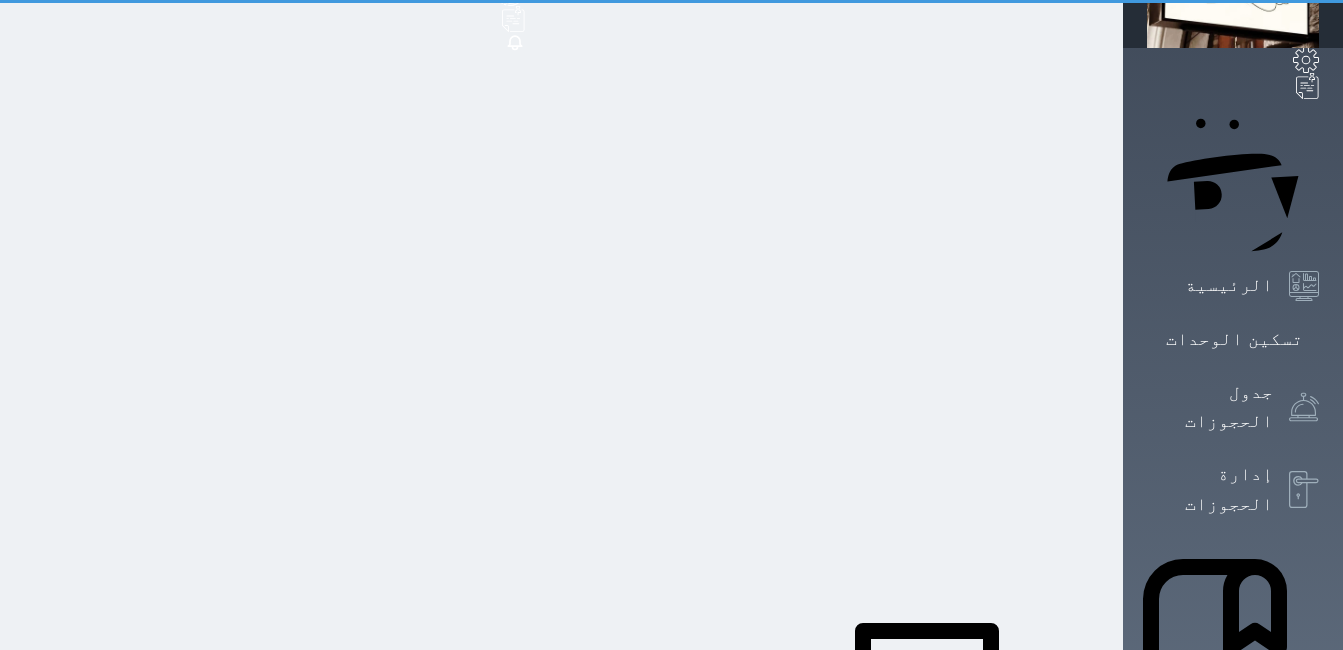 scroll, scrollTop: 0, scrollLeft: 0, axis: both 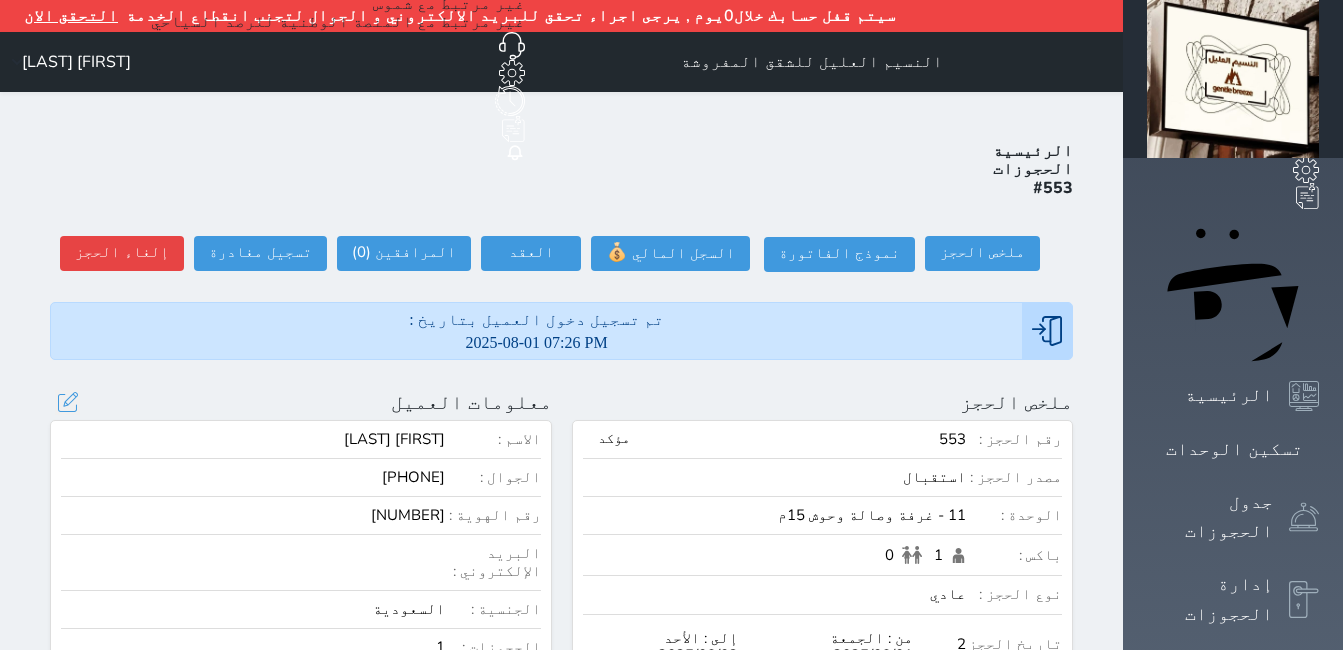 select 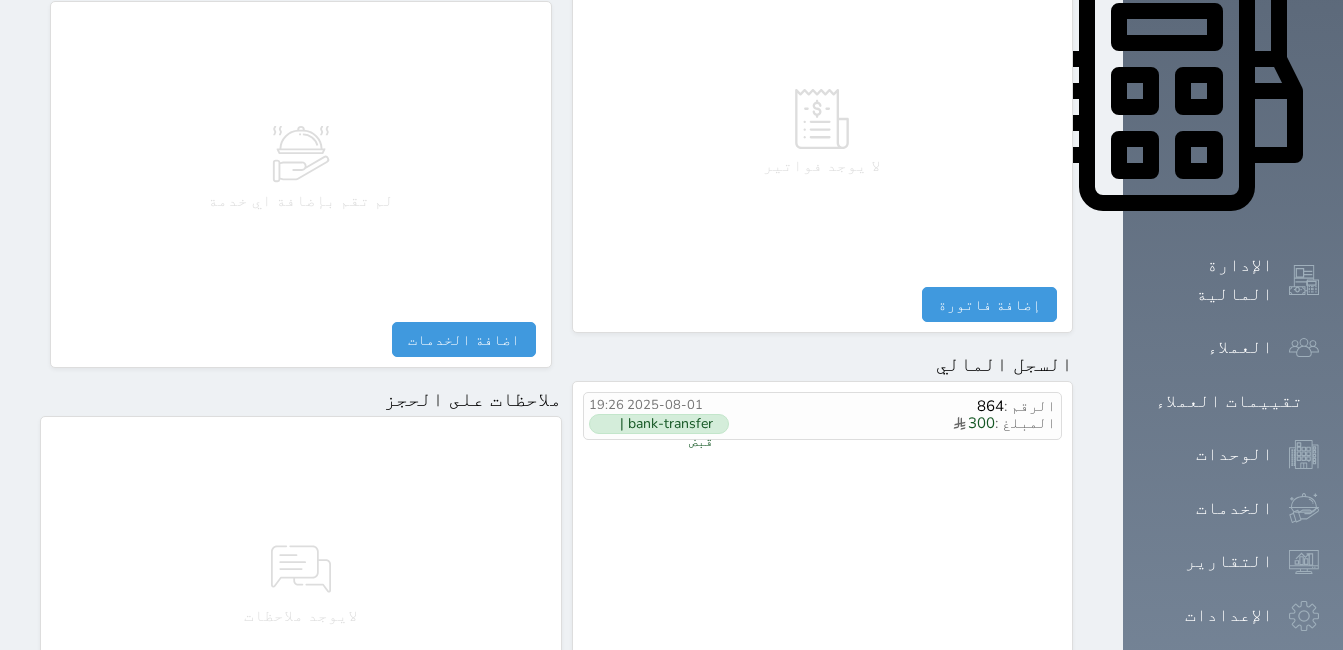 scroll, scrollTop: 1100, scrollLeft: 0, axis: vertical 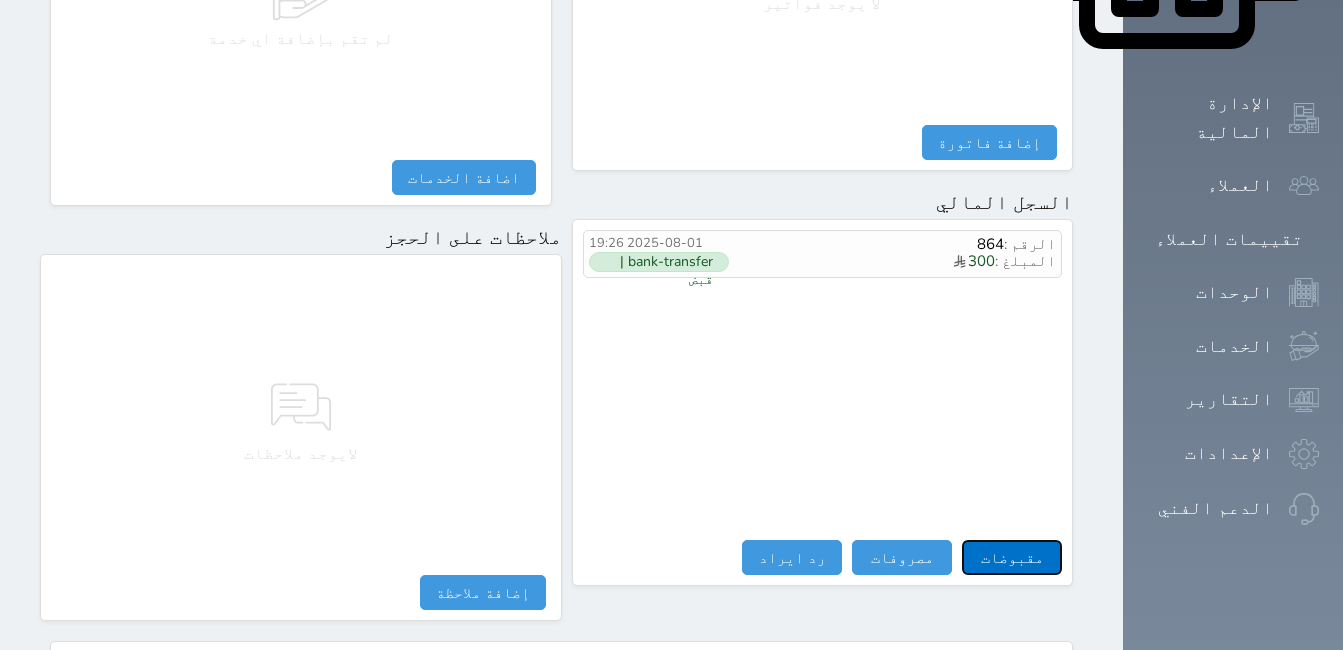 click on "مقبوضات" at bounding box center [1012, 557] 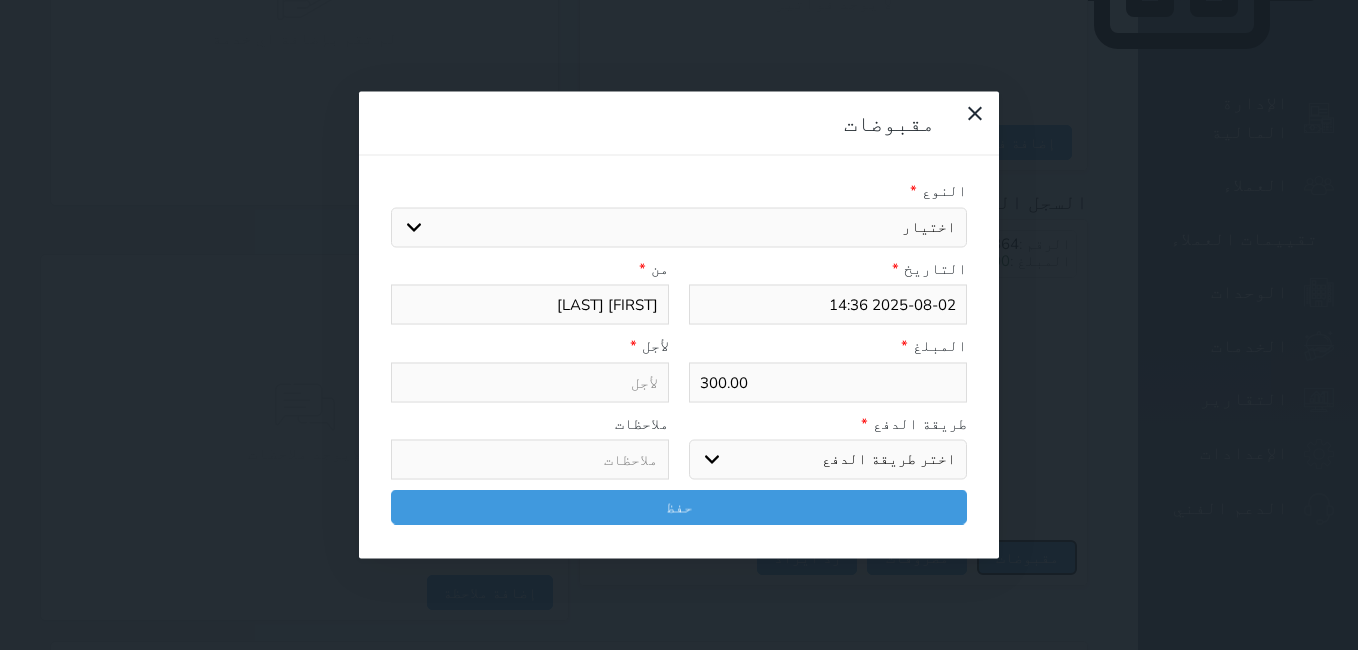 select 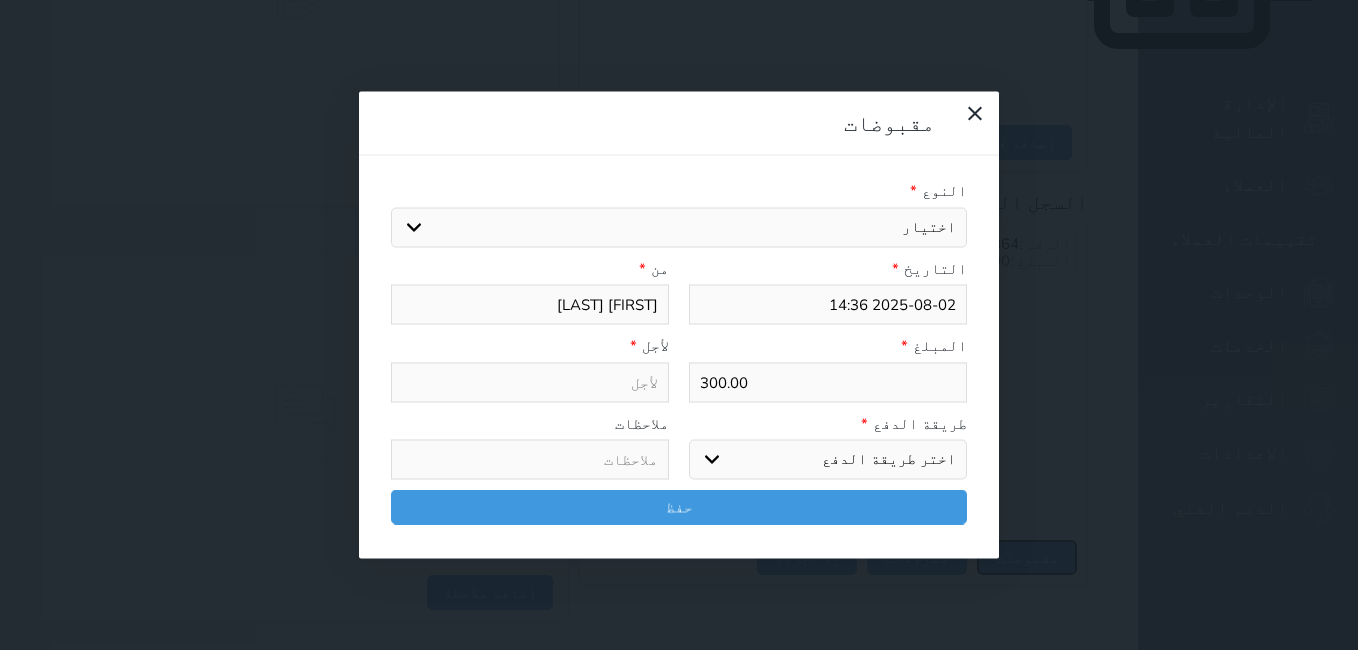 select 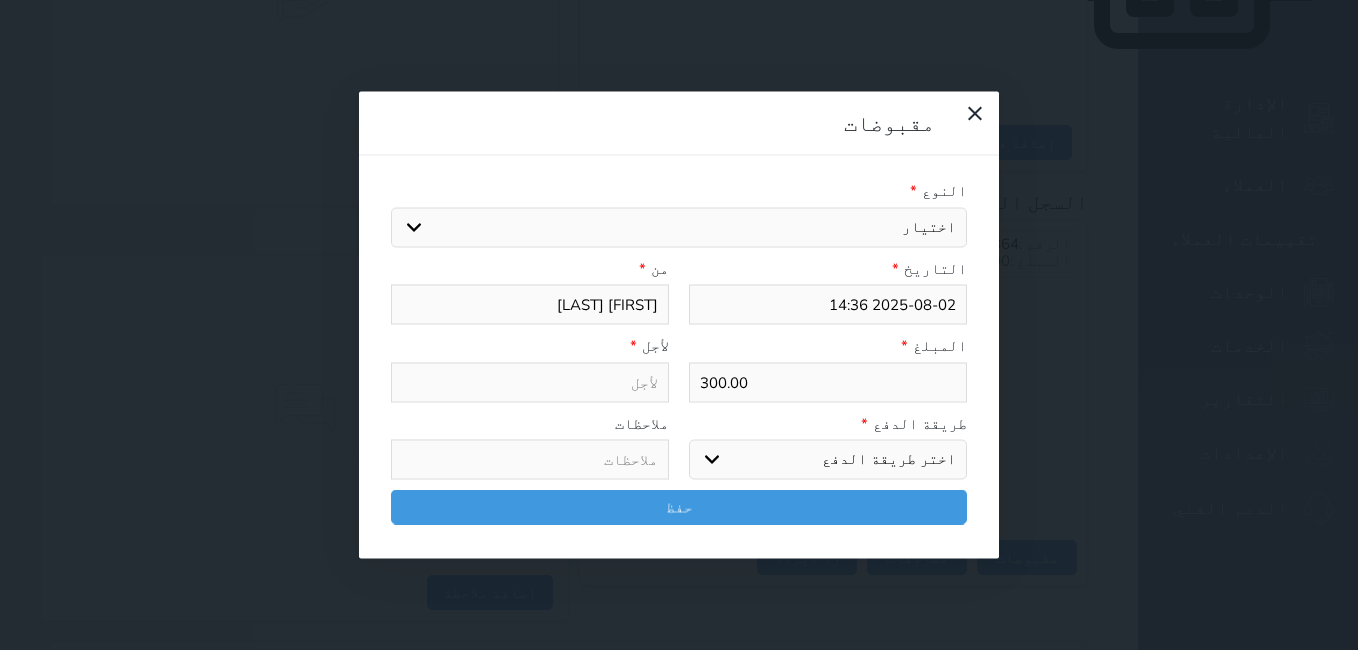 click on "اختيار   مقبوضات عامة قيمة إيجار فواتير تامين عربون لا ينطبق آخر مغسلة واي فاي - الإنترنت مواقف السيارات طعام الأغذية والمشروبات مشروبات المشروبات الباردة المشروبات الساخنة الإفطار غداء عشاء مخبز و كعك حمام سباحة الصالة الرياضية سبا و خدمات الجمال اختيار وإسقاط (خدمات النقل) ميني بار كابل - تلفزيون سرير إضافي تصفيف الشعر التسوق خدمات الجولات السياحية المنظمة خدمات الدليل السياحي" at bounding box center [679, 227] 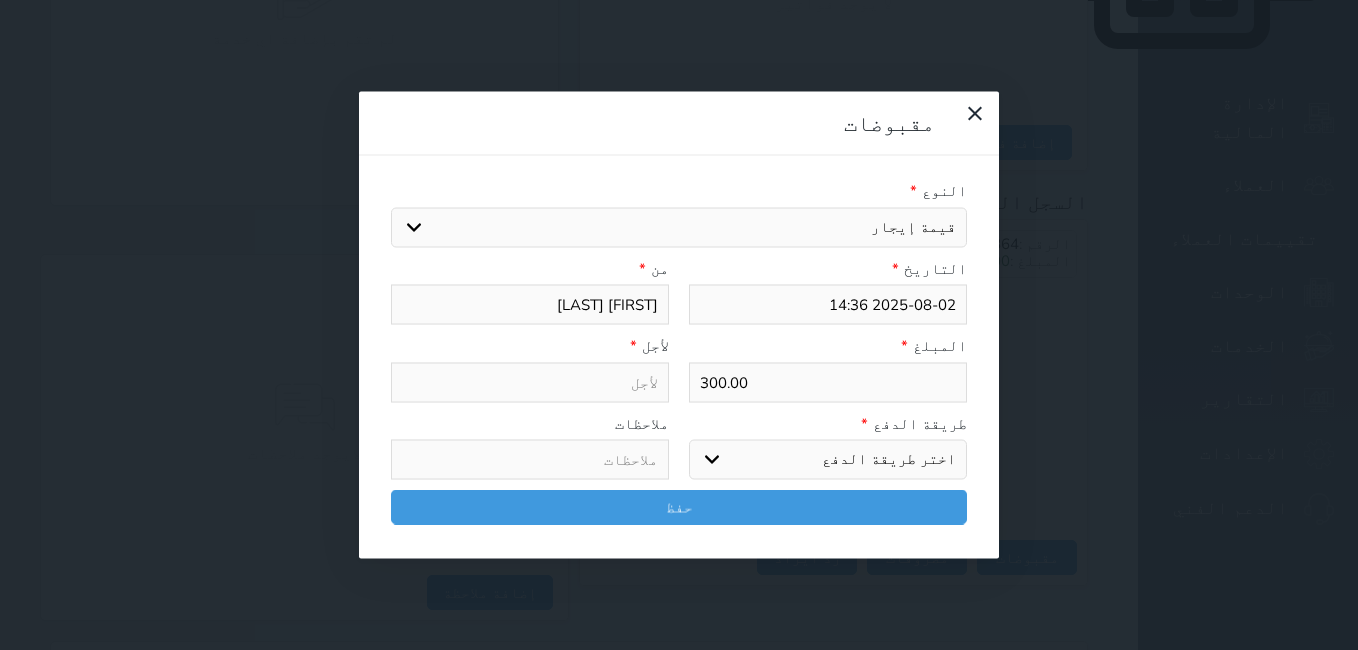 click on "اختيار   مقبوضات عامة قيمة إيجار فواتير تامين عربون لا ينطبق آخر مغسلة واي فاي - الإنترنت مواقف السيارات طعام الأغذية والمشروبات مشروبات المشروبات الباردة المشروبات الساخنة الإفطار غداء عشاء مخبز و كعك حمام سباحة الصالة الرياضية سبا و خدمات الجمال اختيار وإسقاط (خدمات النقل) ميني بار كابل - تلفزيون سرير إضافي تصفيف الشعر التسوق خدمات الجولات السياحية المنظمة خدمات الدليل السياحي" at bounding box center [679, 227] 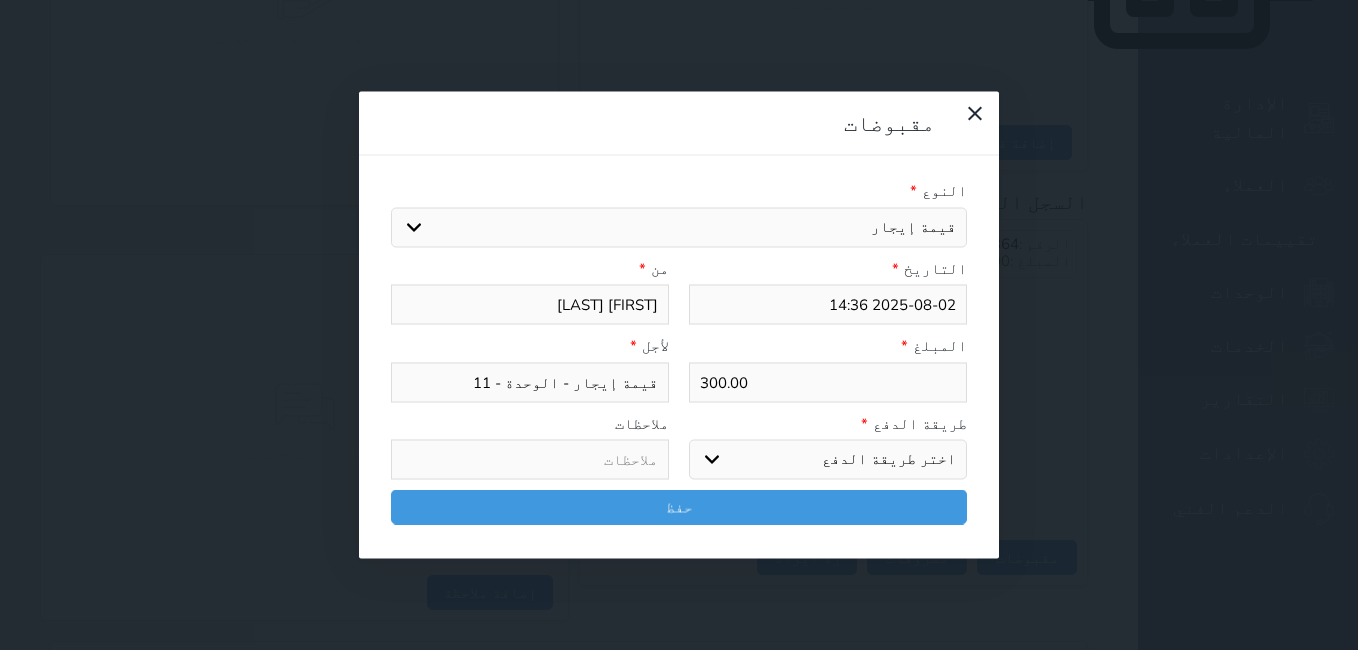 click on "اختر طريقة الدفع   دفع نقدى   تحويل بنكى   مدى   بطاقة ائتمان   آجل" at bounding box center [828, 460] 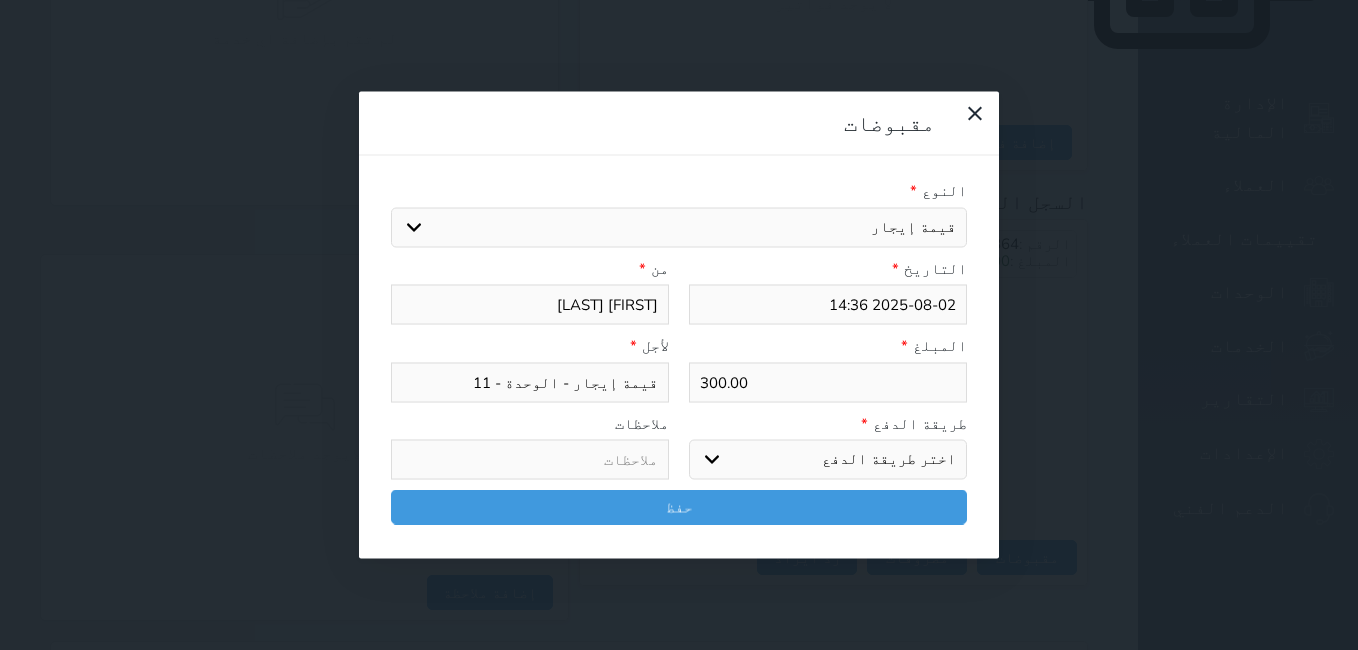 select on "bank-transfer" 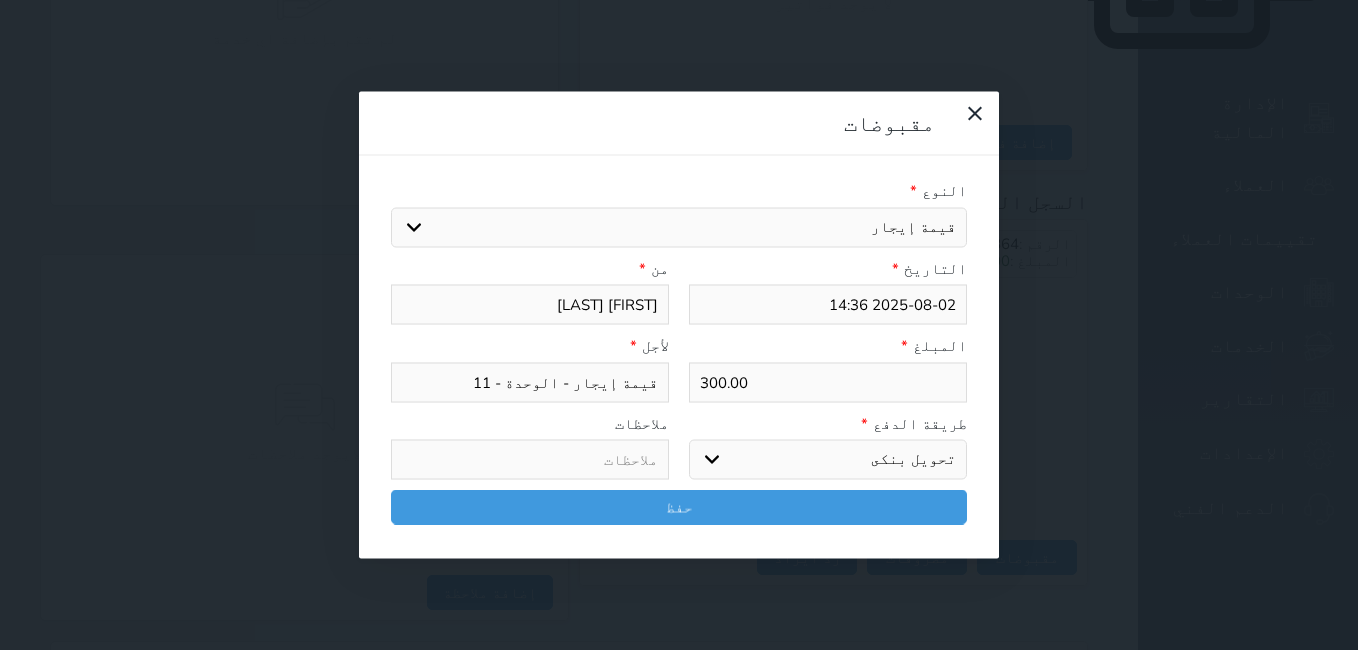 click on "اختر طريقة الدفع   دفع نقدى   تحويل بنكى   مدى   بطاقة ائتمان   آجل" at bounding box center [828, 460] 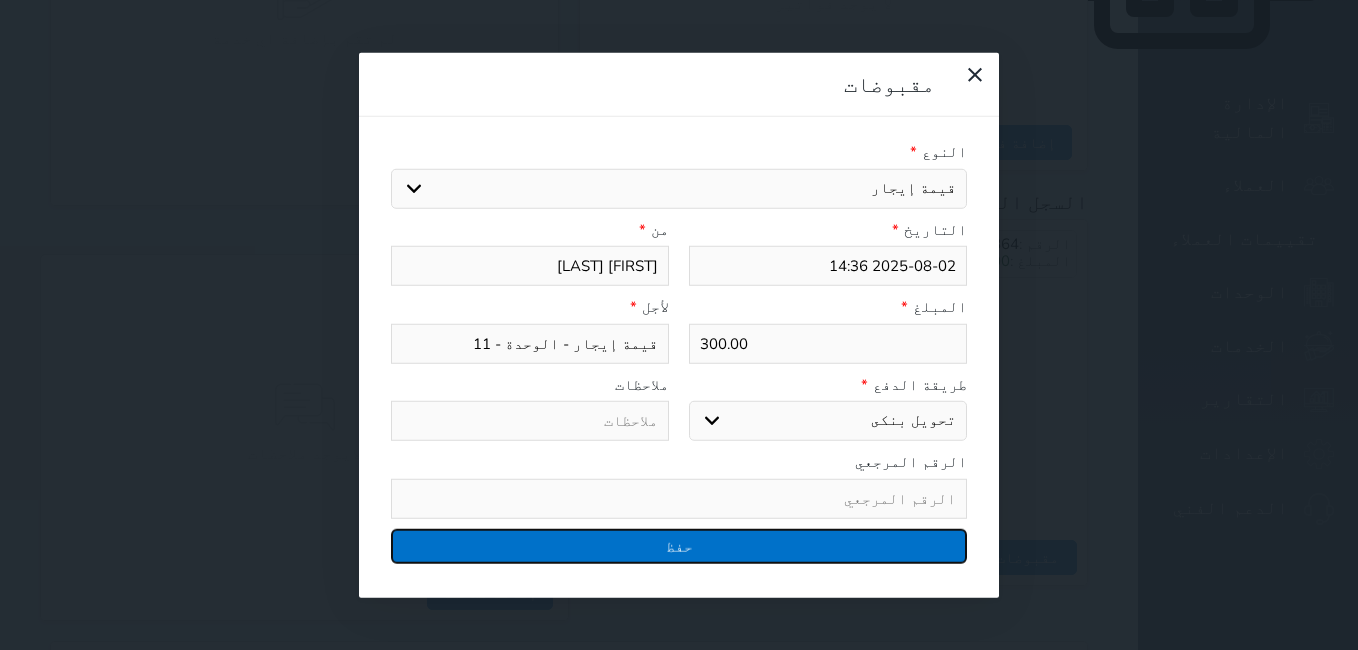 click on "حفظ" at bounding box center [679, 545] 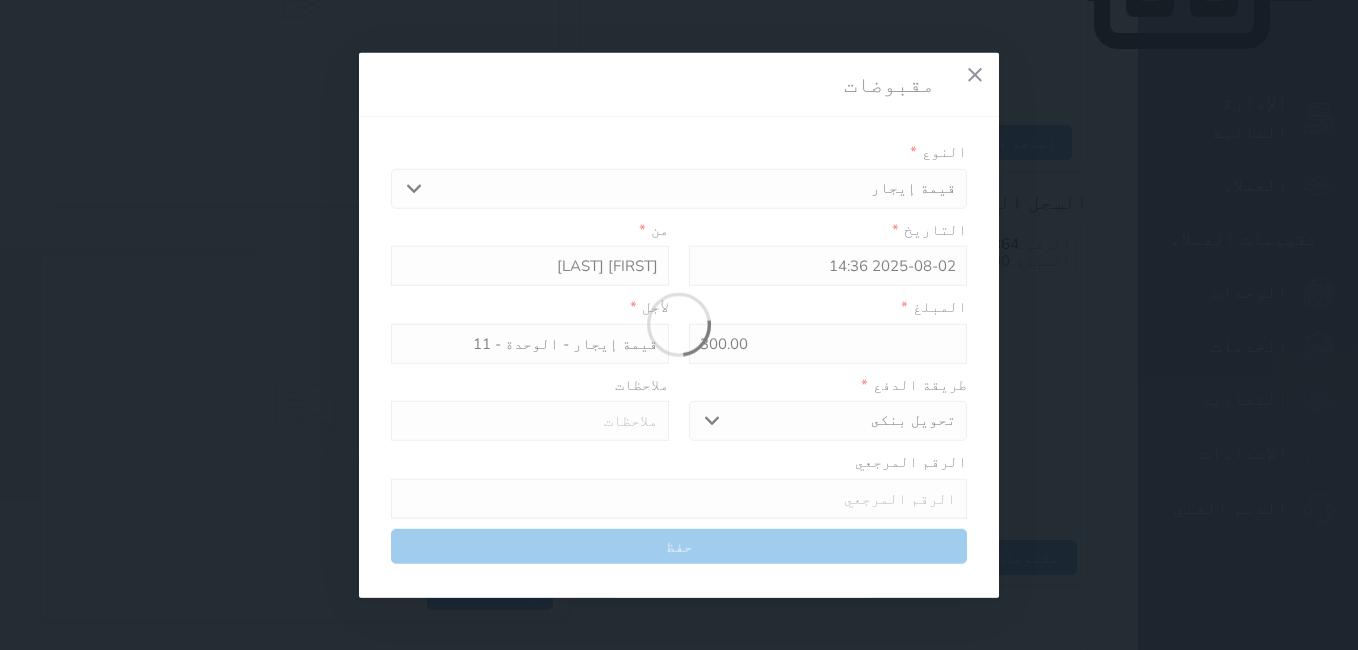 select 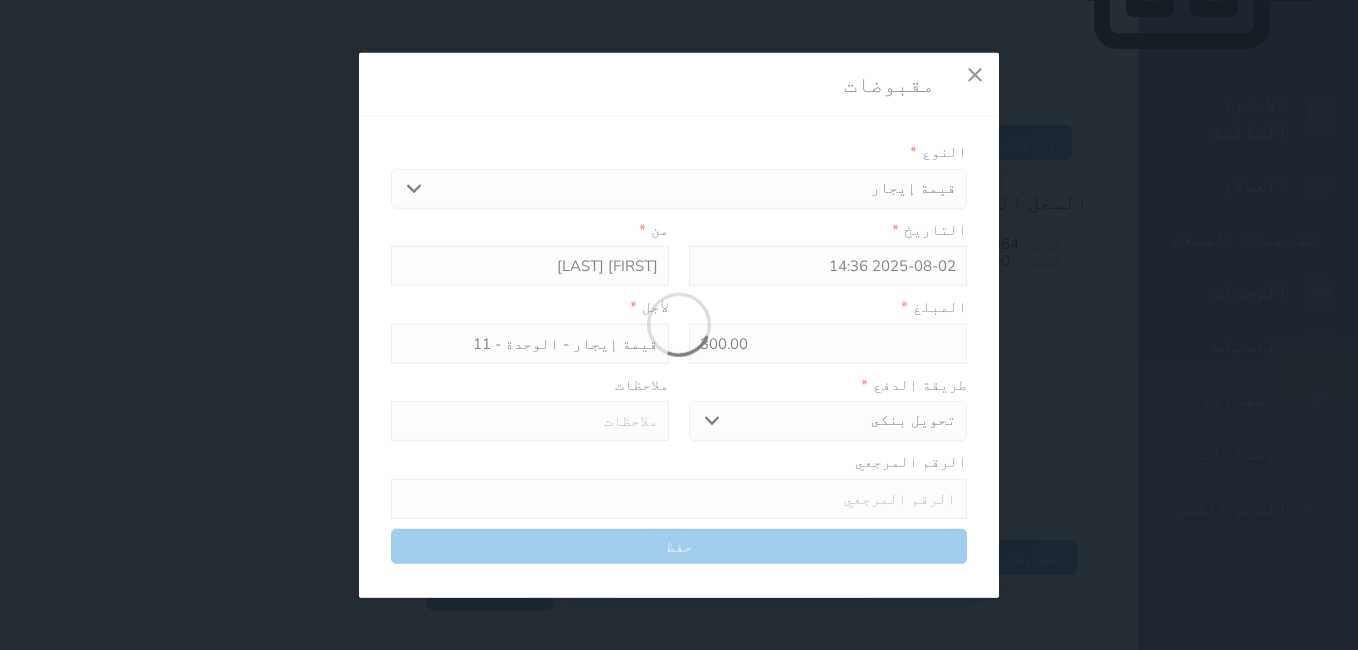type 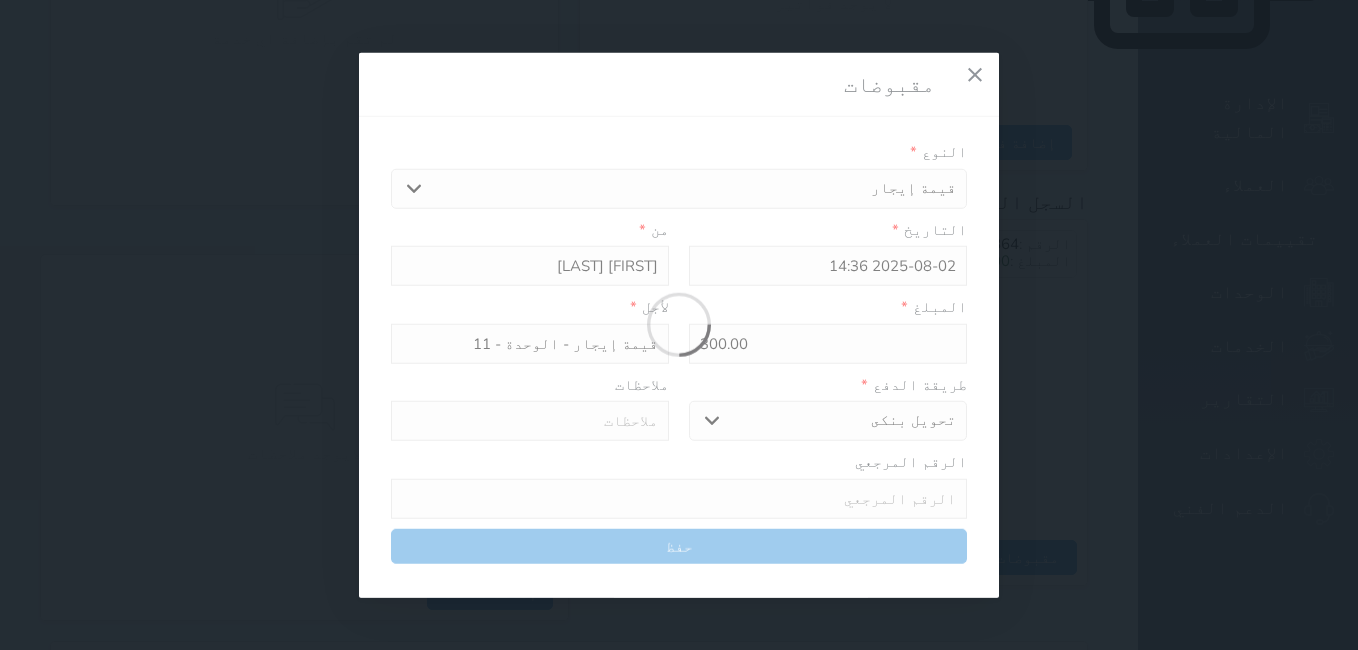 type on "0" 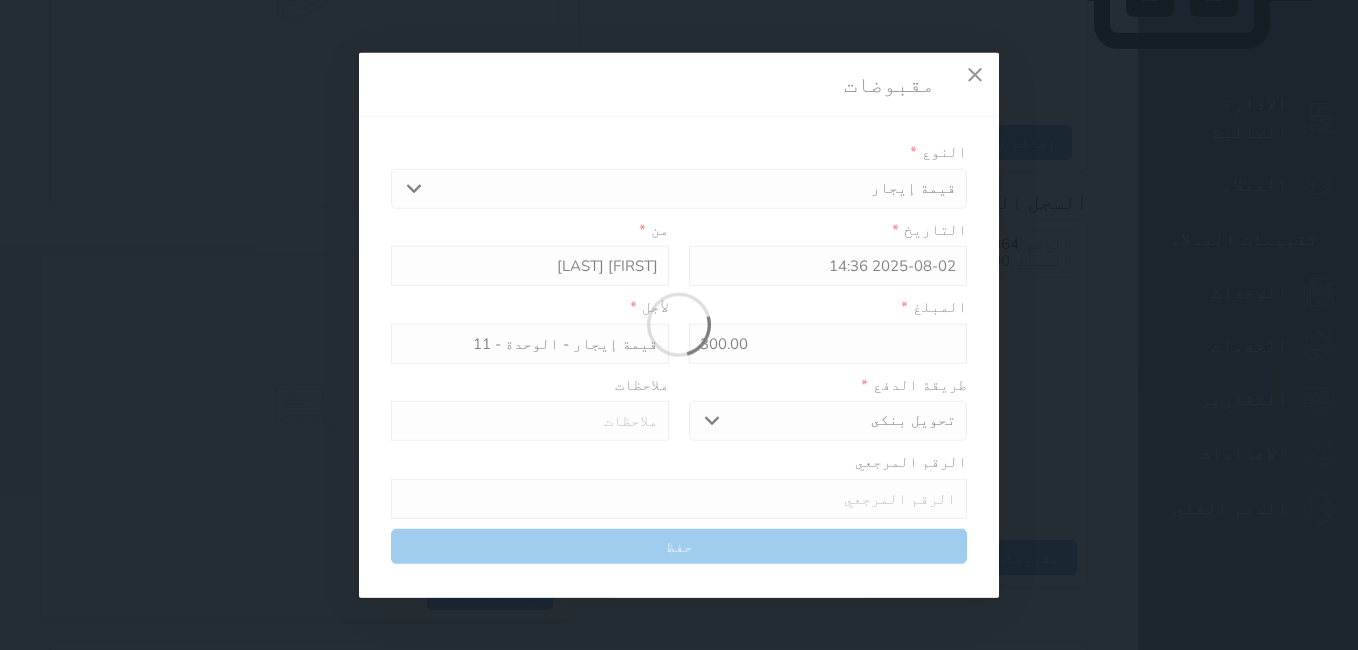 select 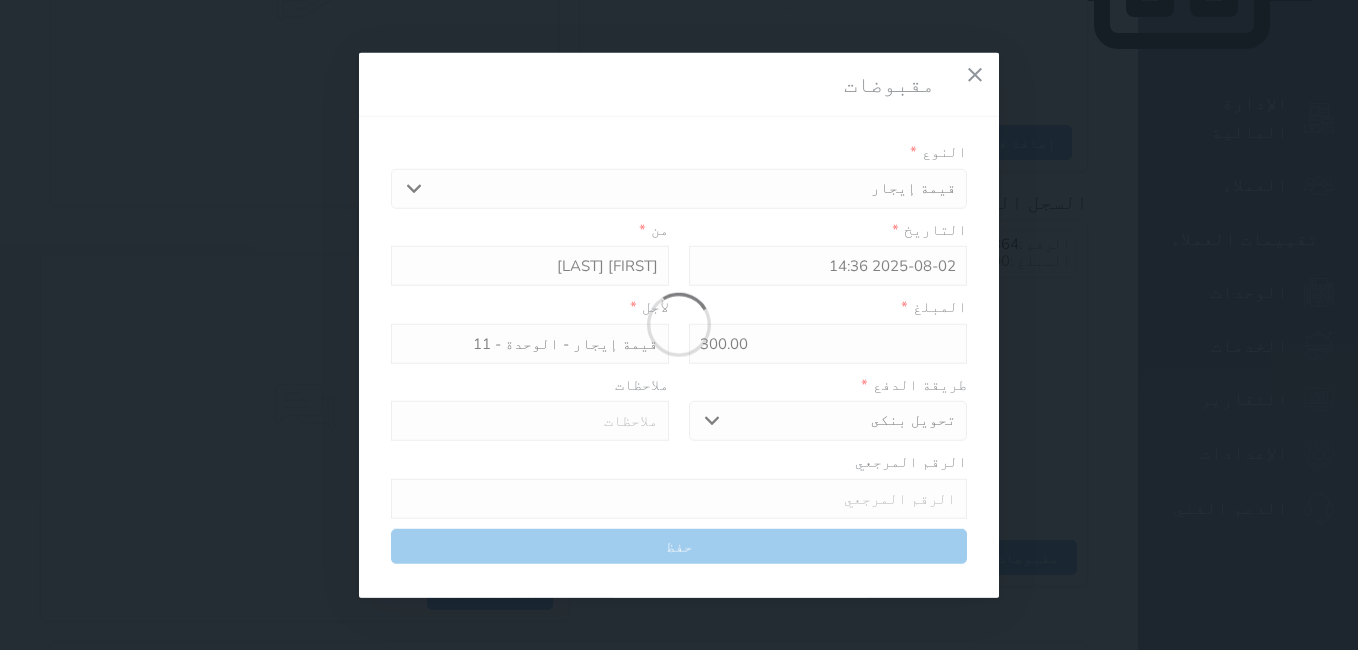 type on "0" 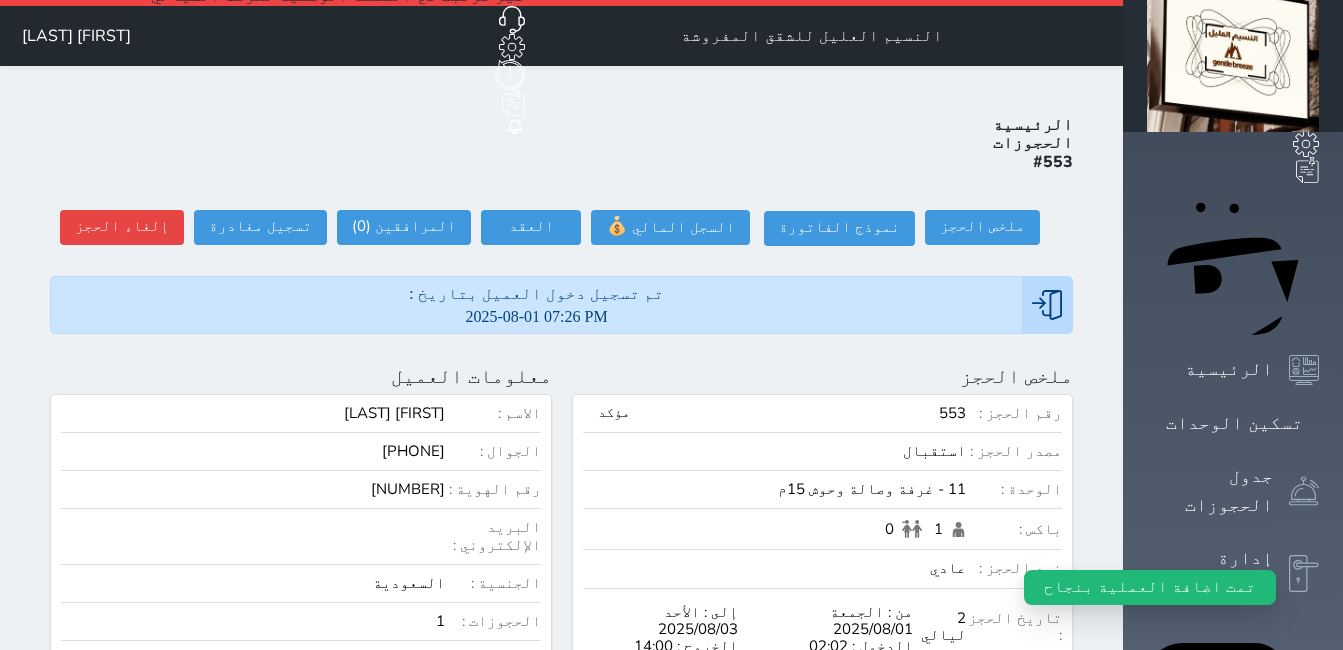 scroll, scrollTop: 0, scrollLeft: 0, axis: both 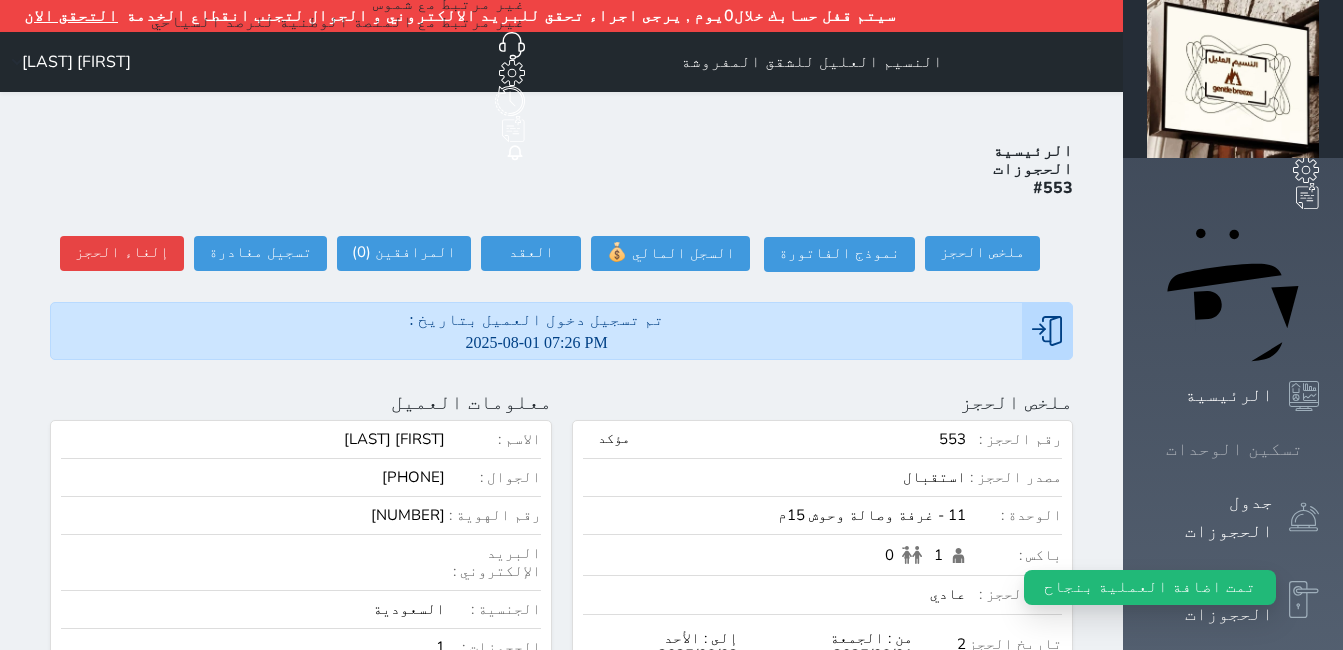 click 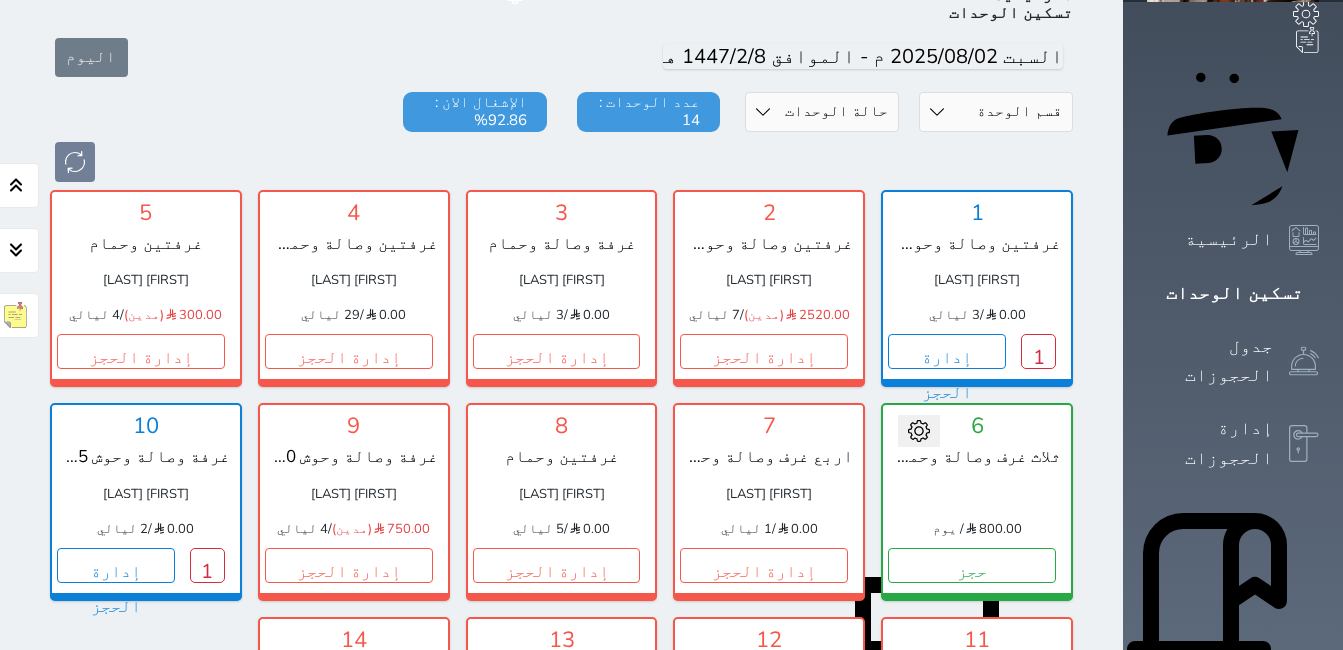 scroll, scrollTop: 110, scrollLeft: 0, axis: vertical 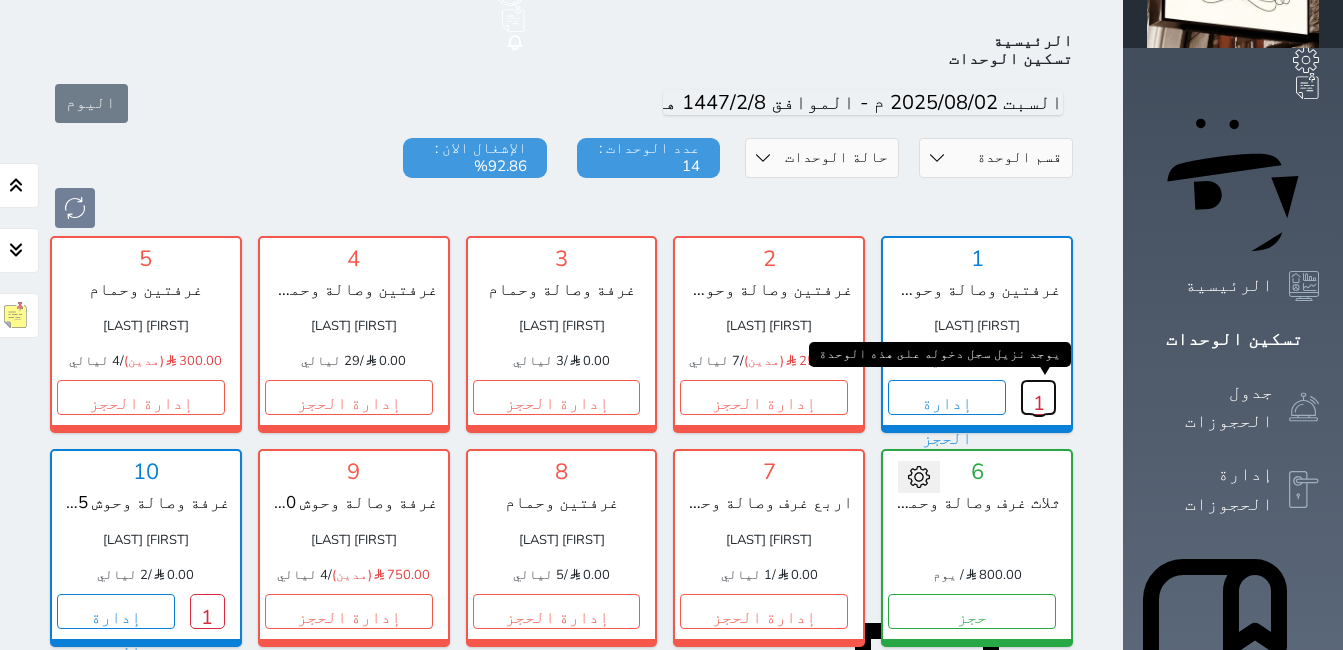 click on "1" at bounding box center [1038, 397] 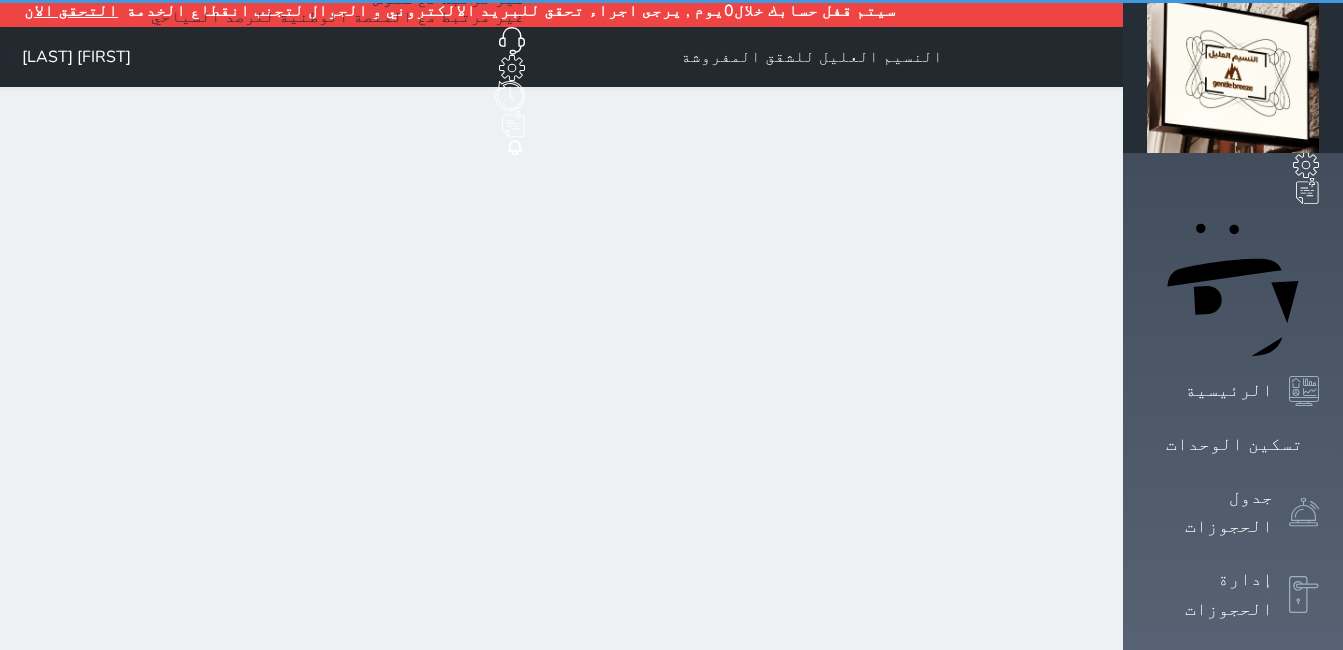 scroll, scrollTop: 0, scrollLeft: 0, axis: both 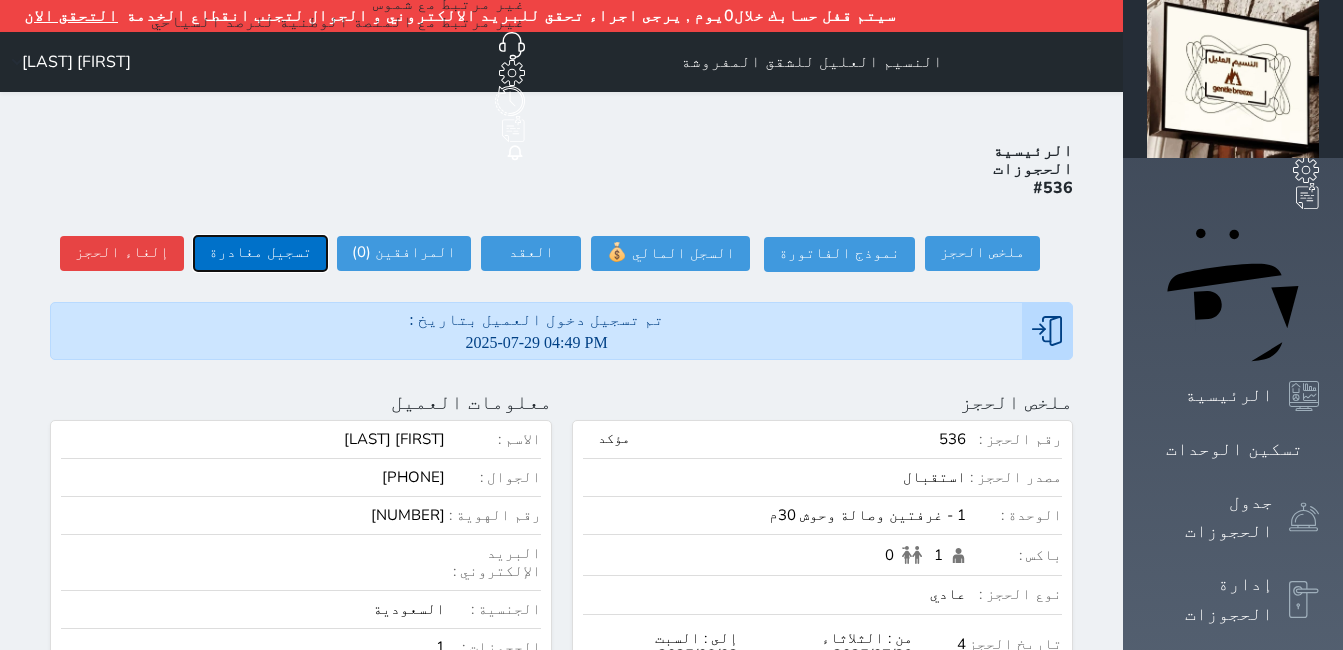 click on "تسجيل مغادرة" at bounding box center [260, 253] 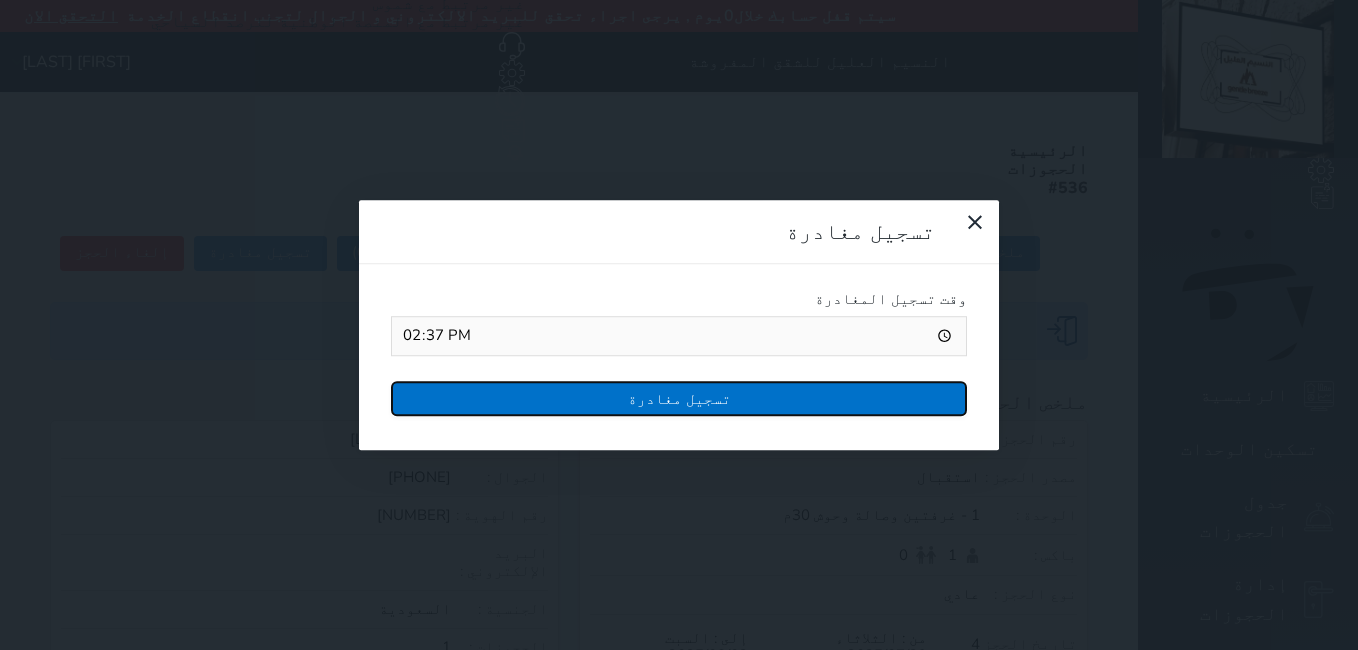 click on "تسجيل مغادرة" at bounding box center [679, 398] 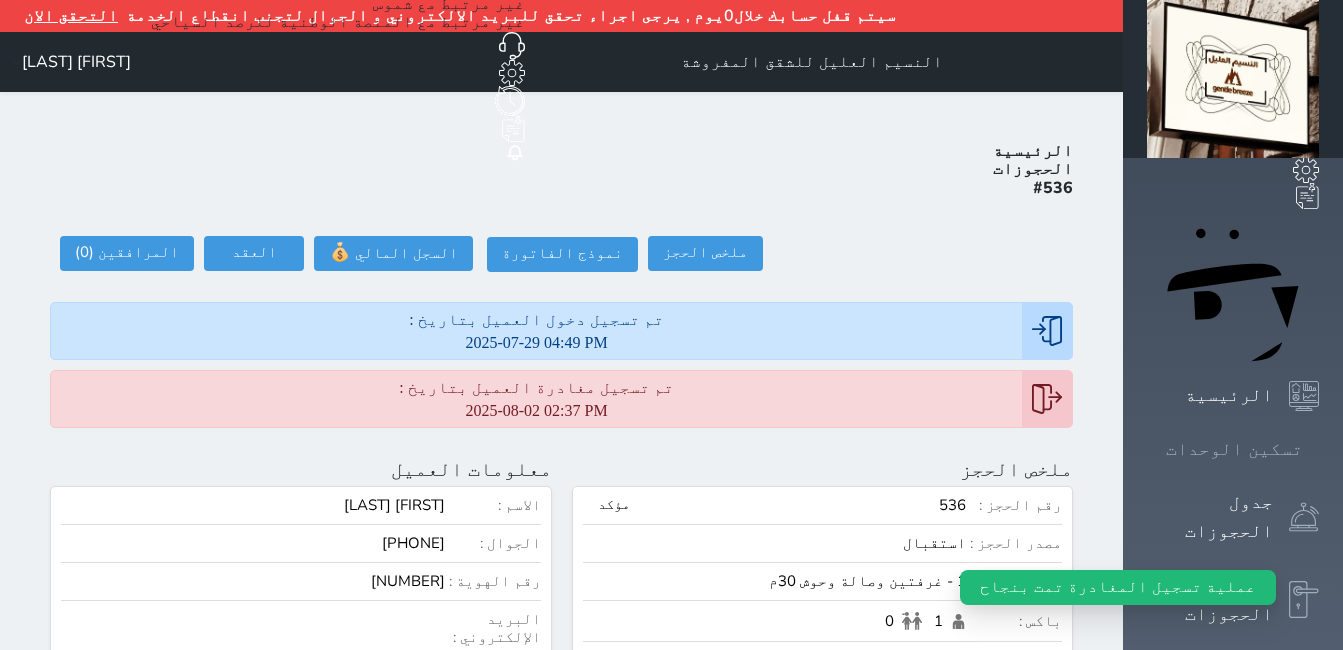 click 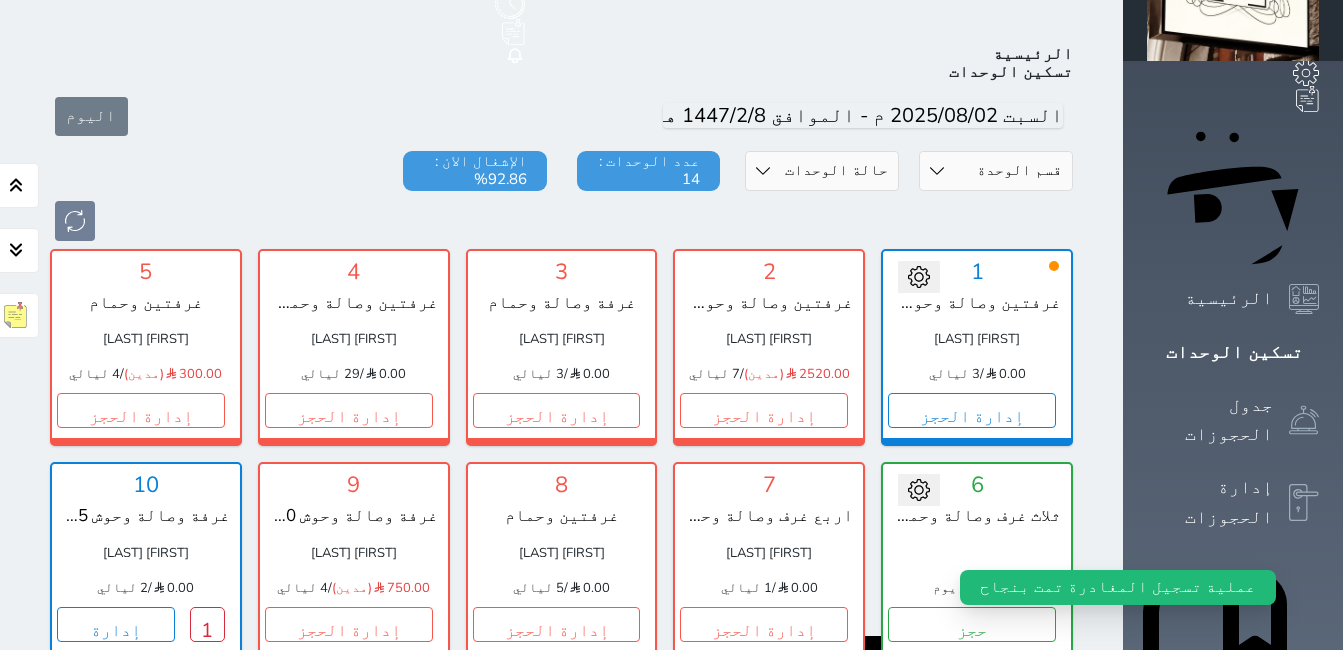 scroll, scrollTop: 110, scrollLeft: 0, axis: vertical 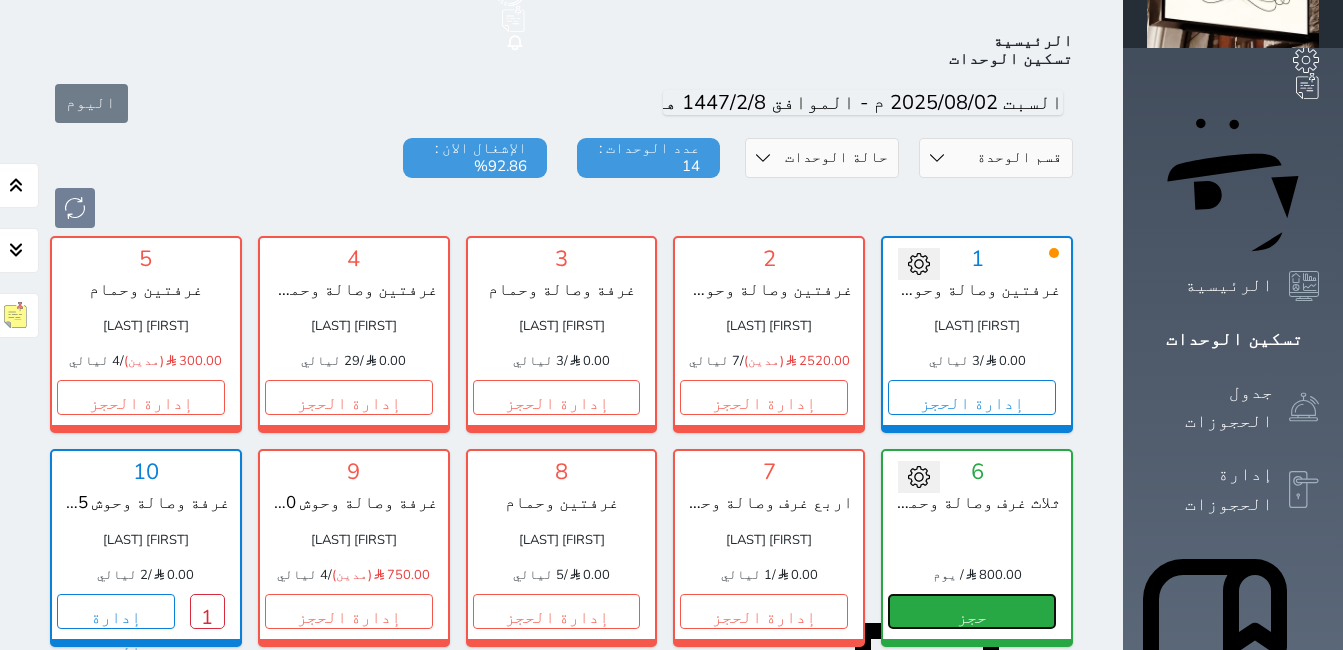 click on "حجز" at bounding box center [972, 611] 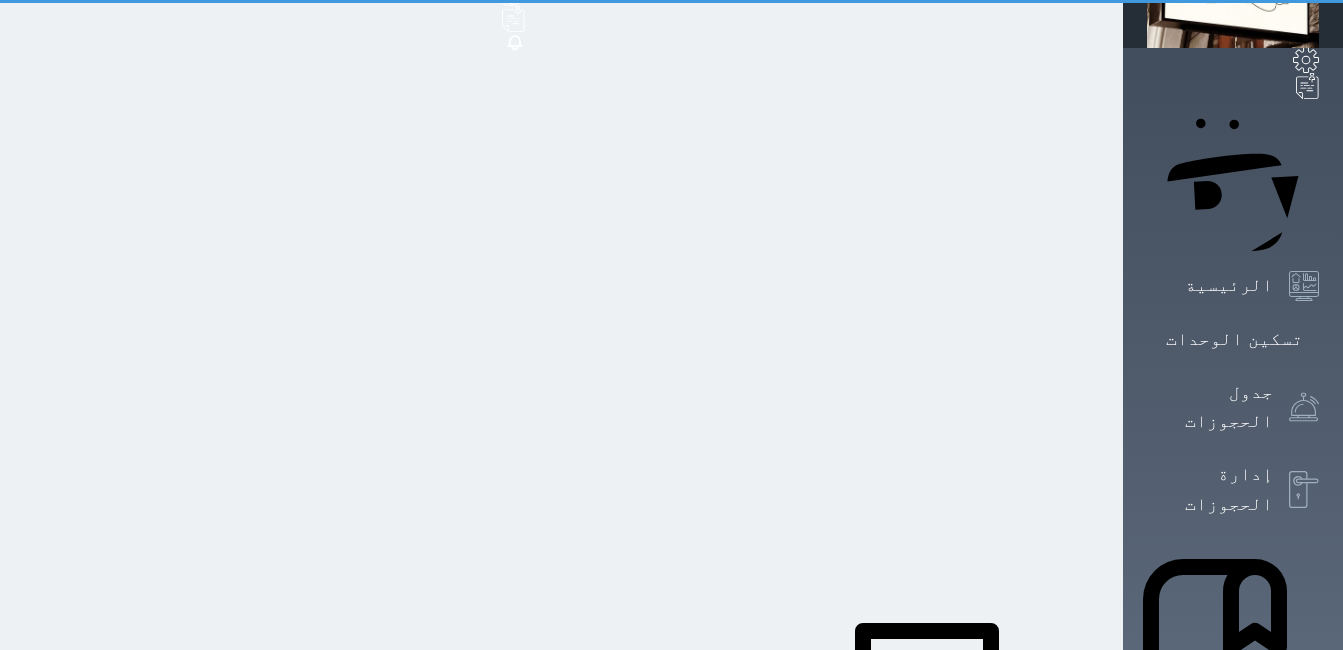 scroll, scrollTop: 0, scrollLeft: 0, axis: both 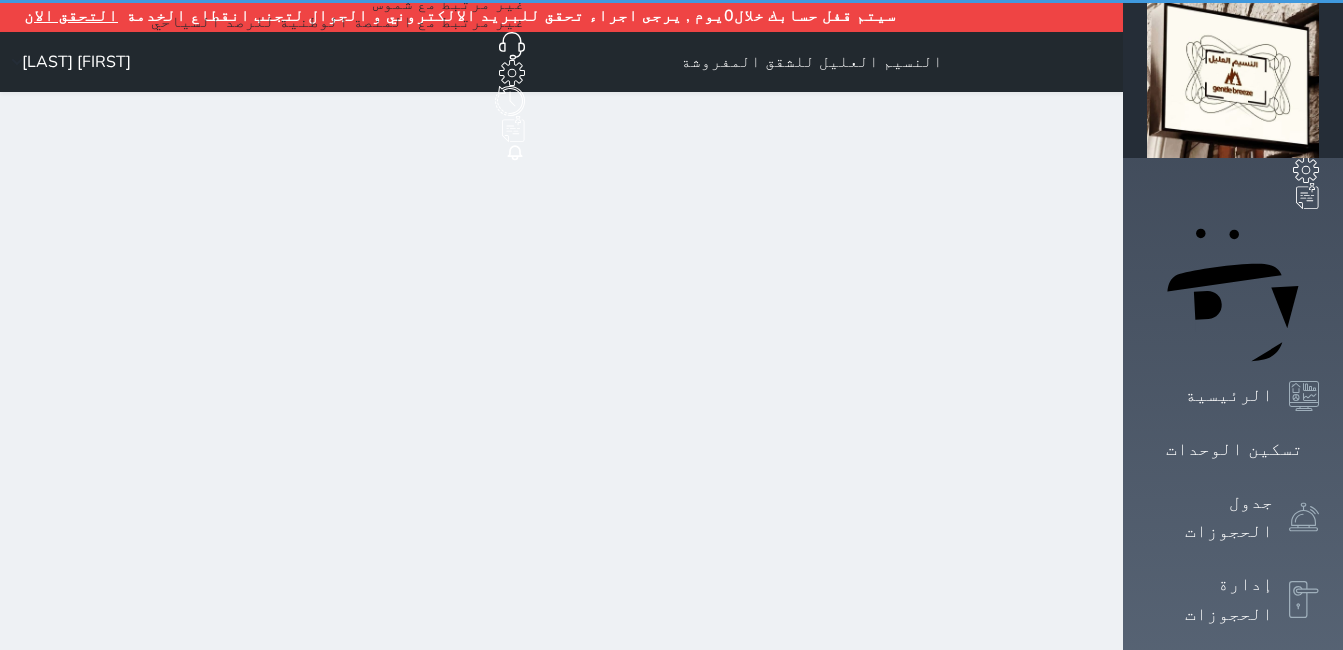 select on "1" 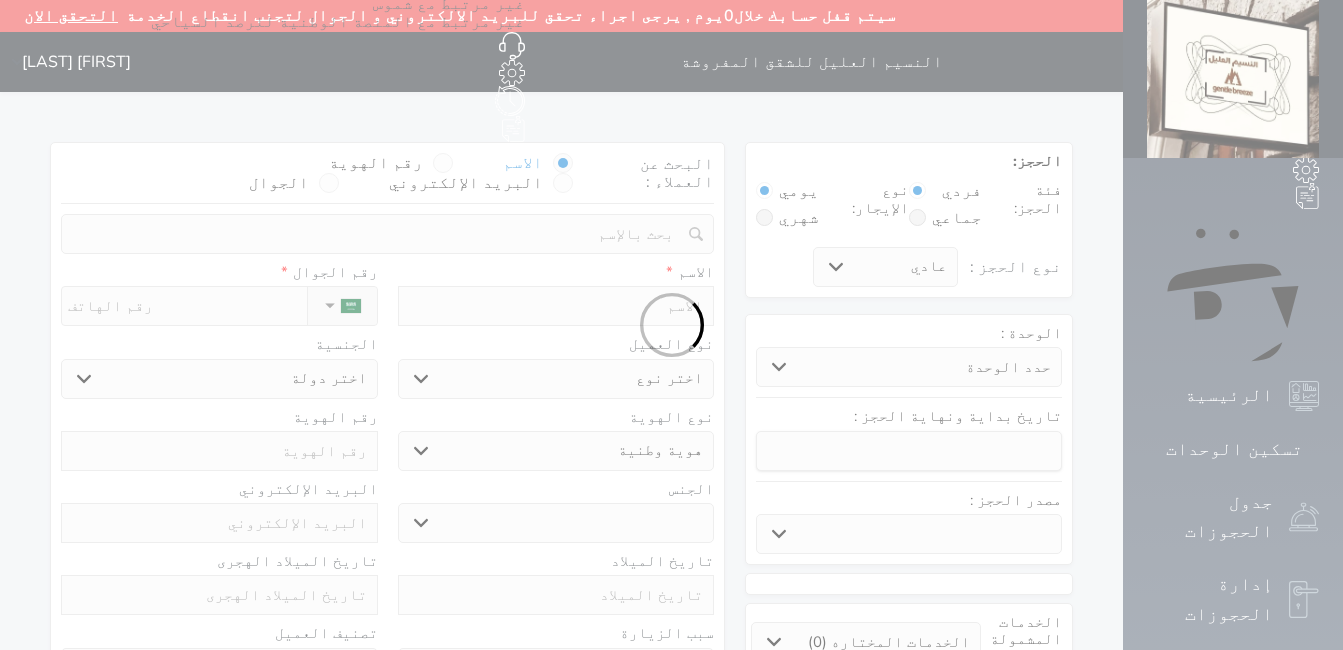 select 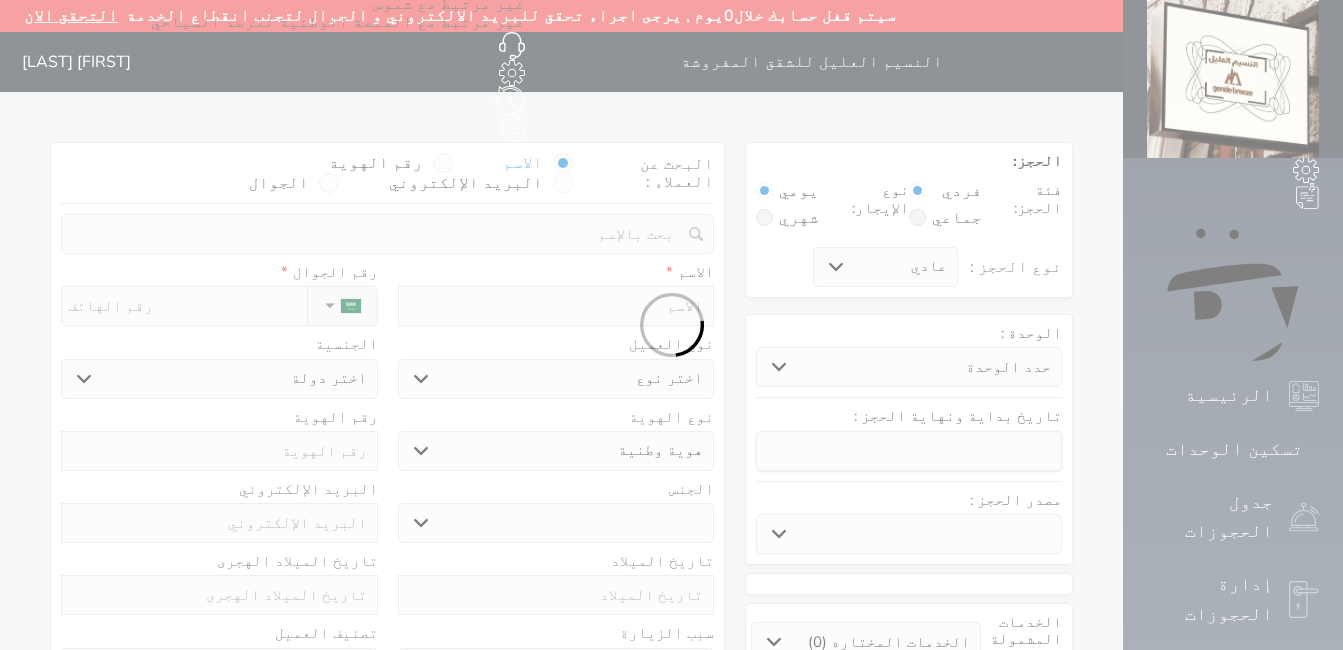 select 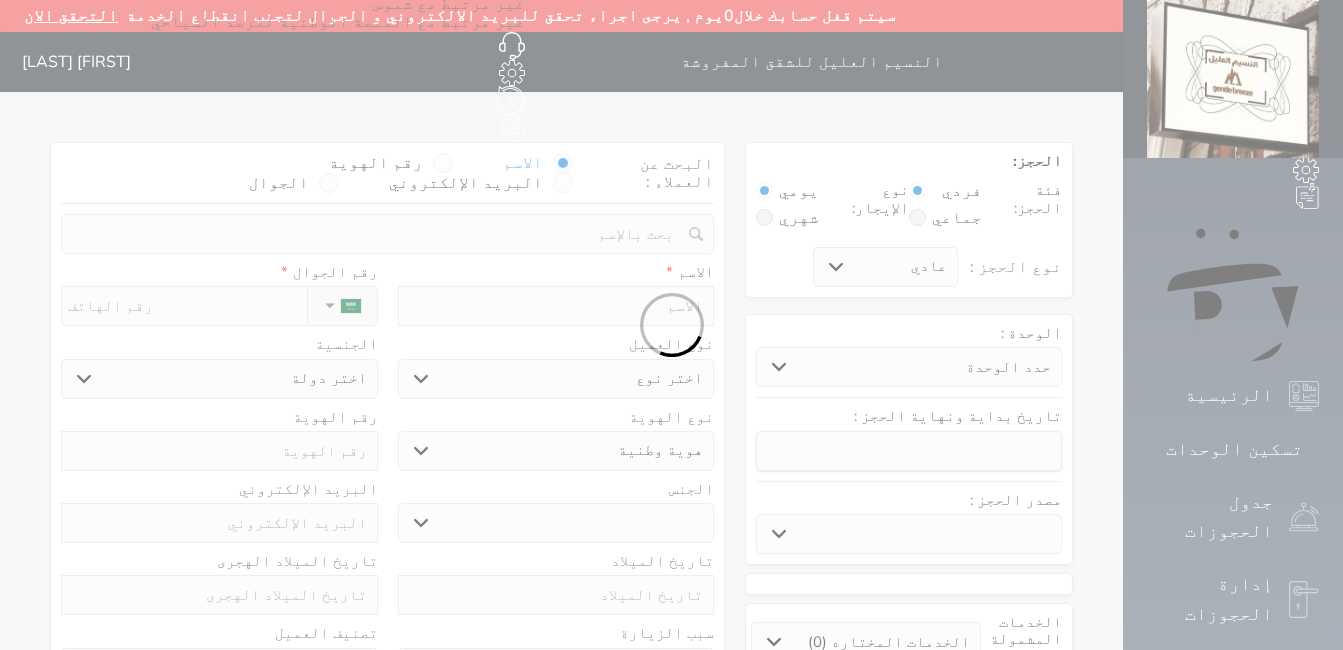 select 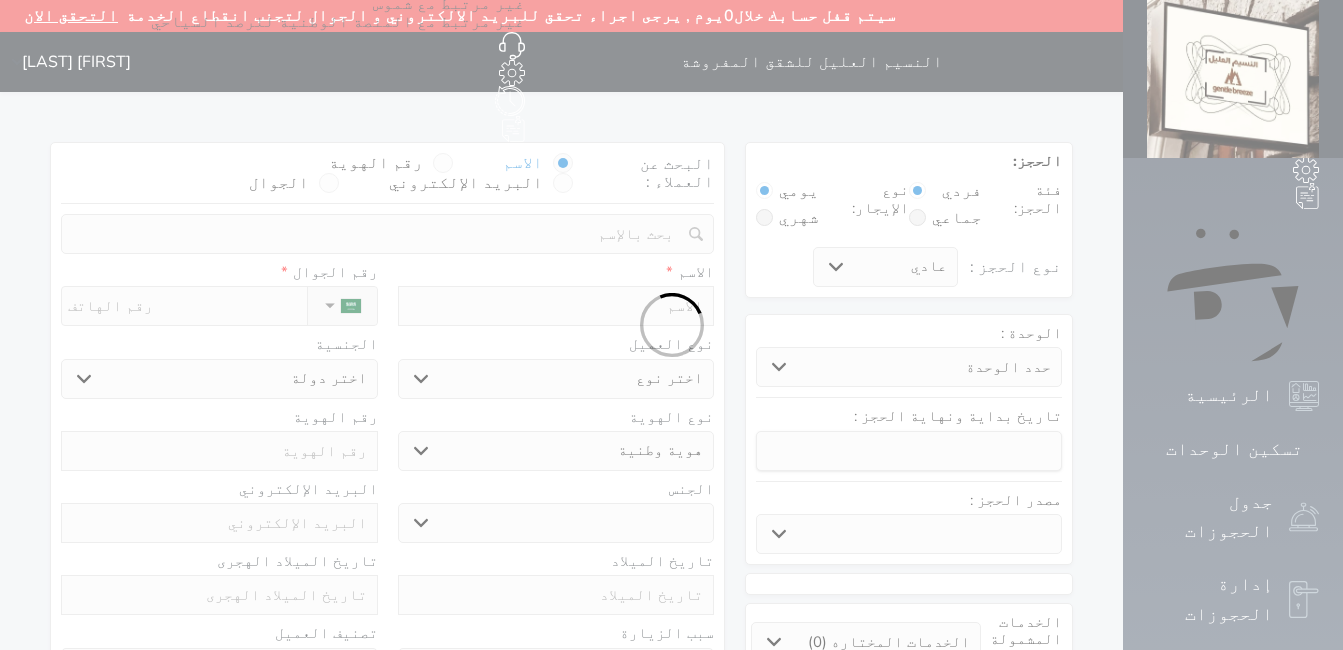 select 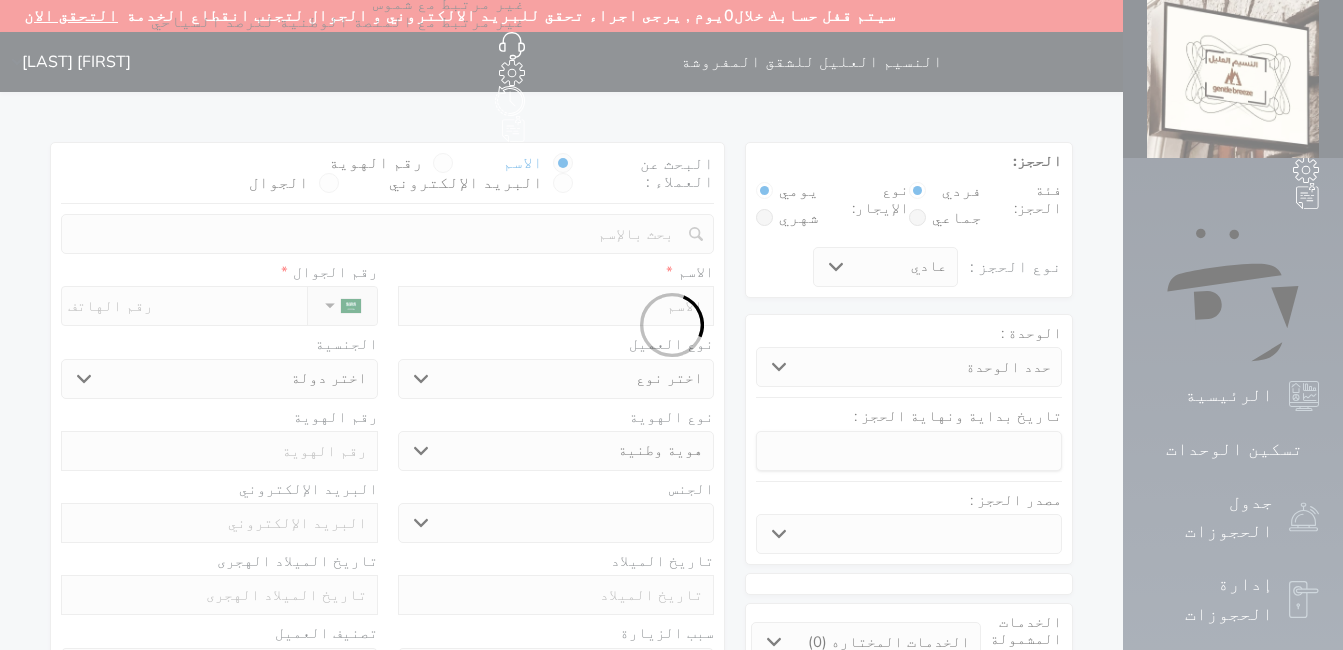 select 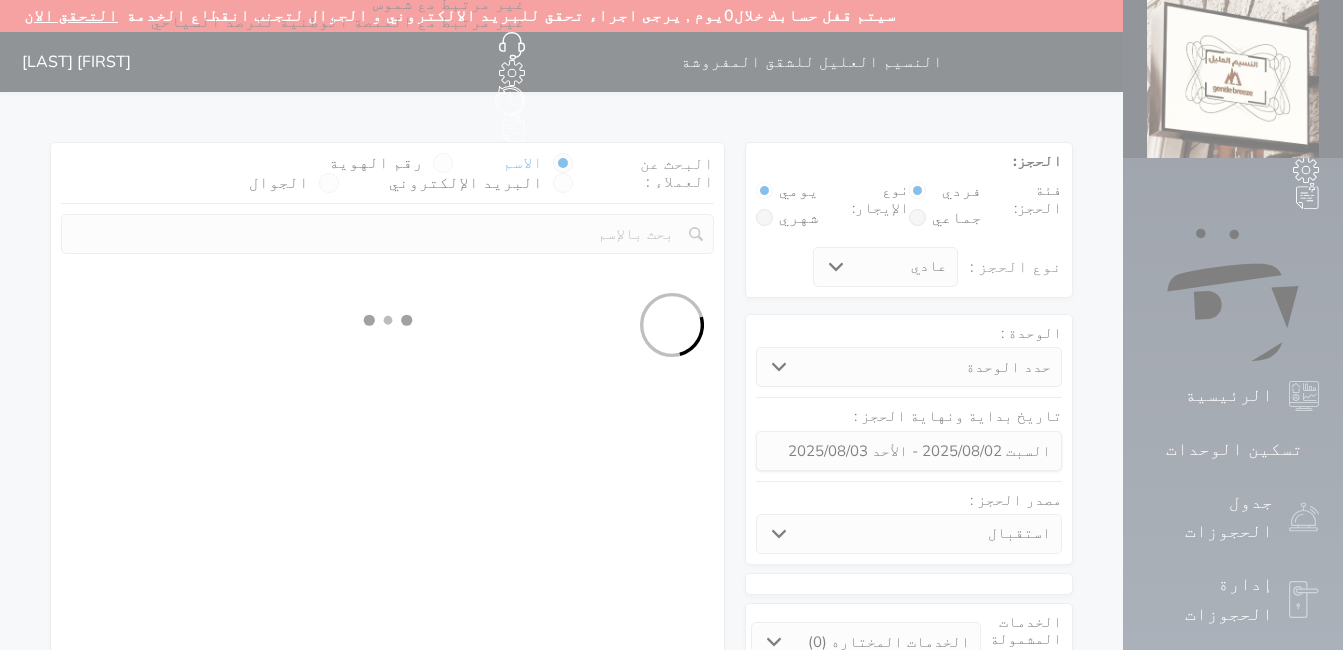select 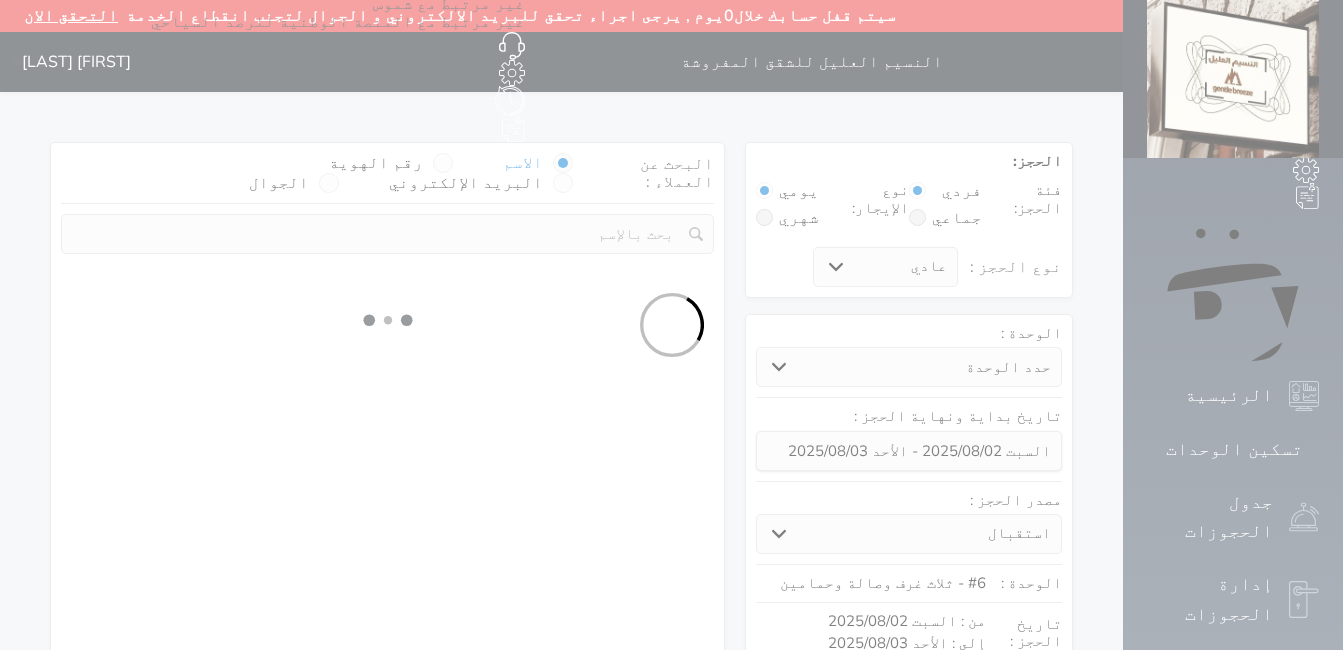 select on "1" 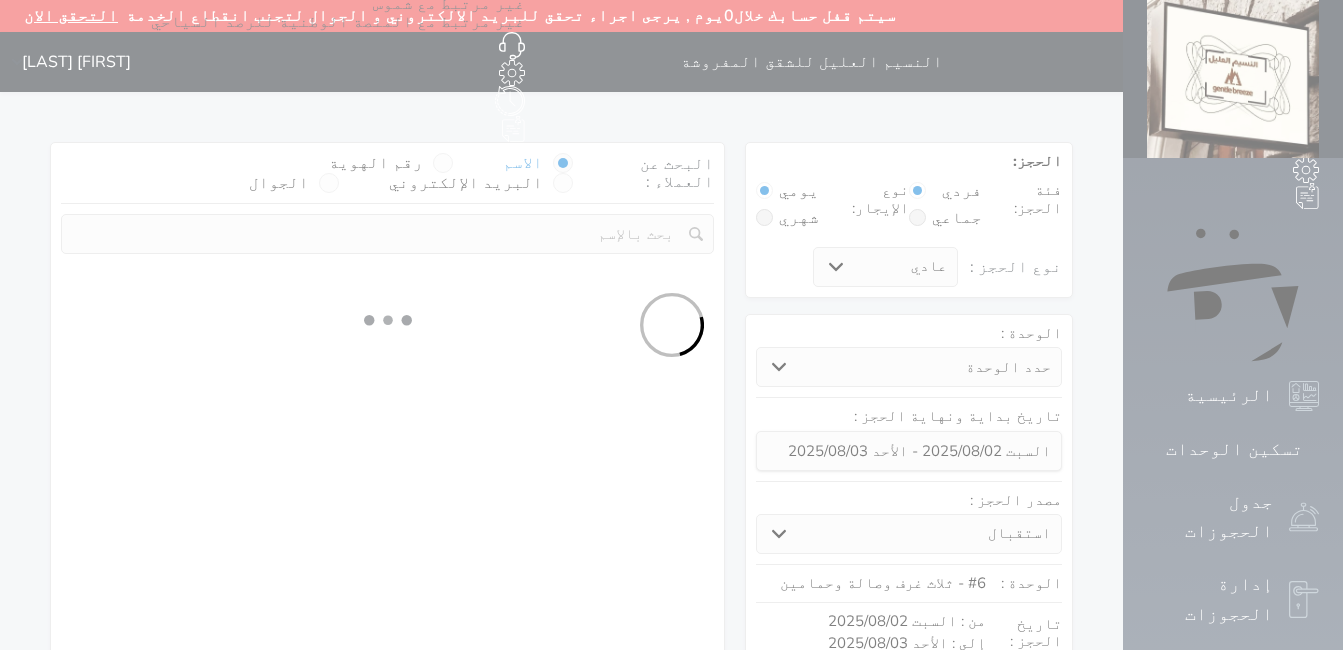 select on "113" 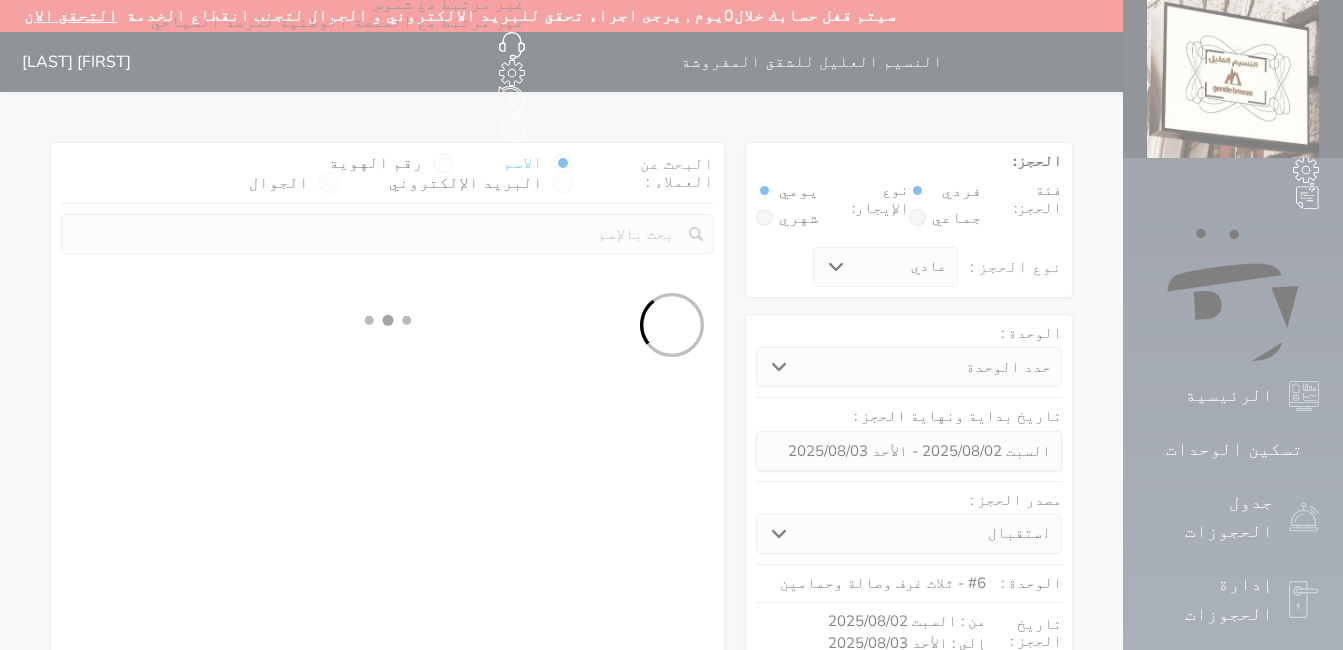 select on "1" 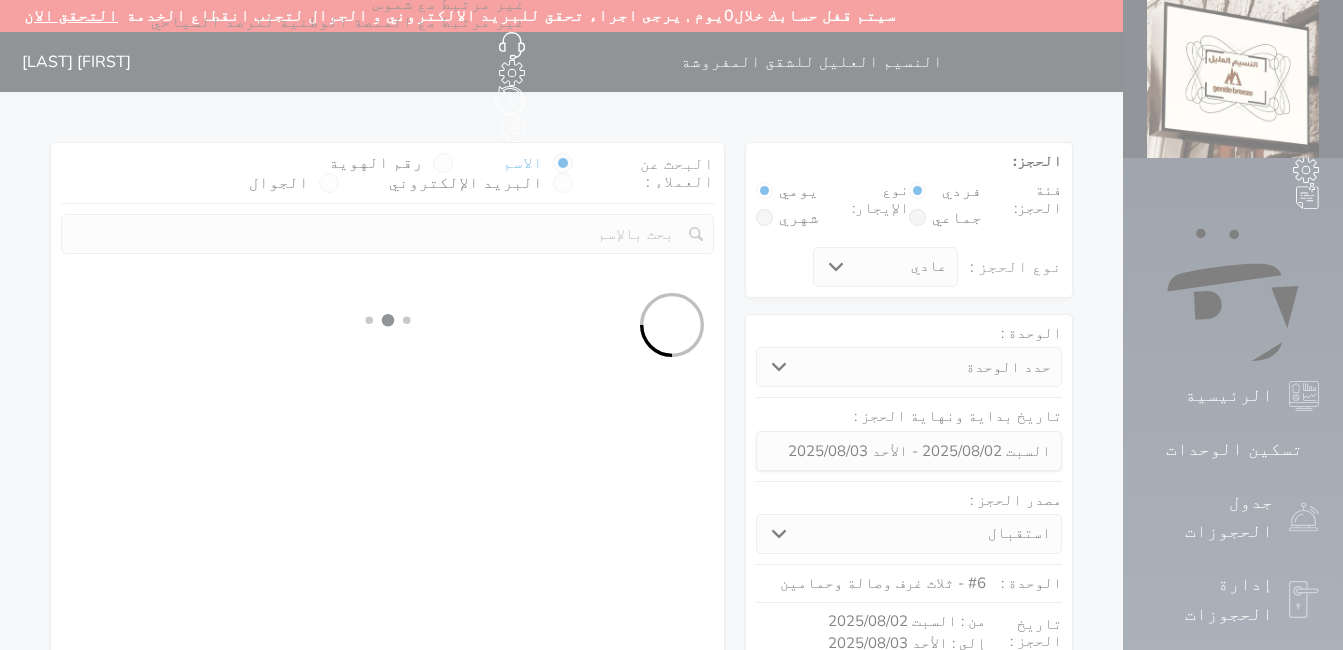 select 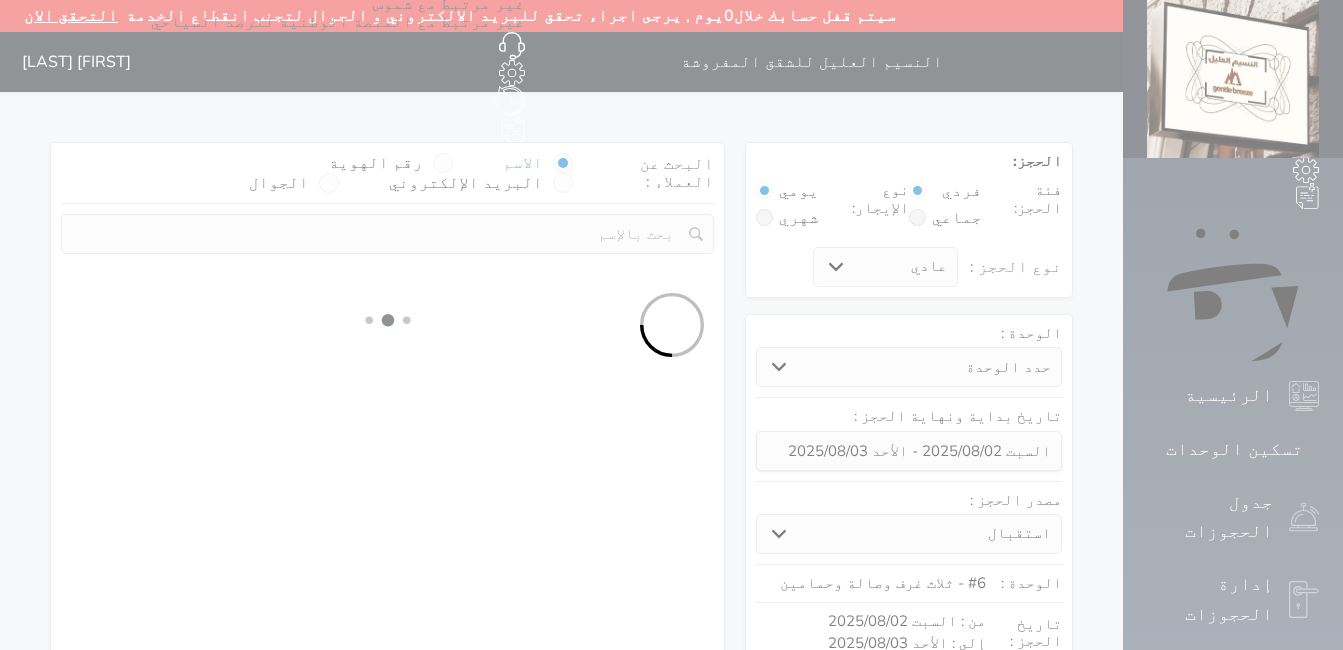 select on "7" 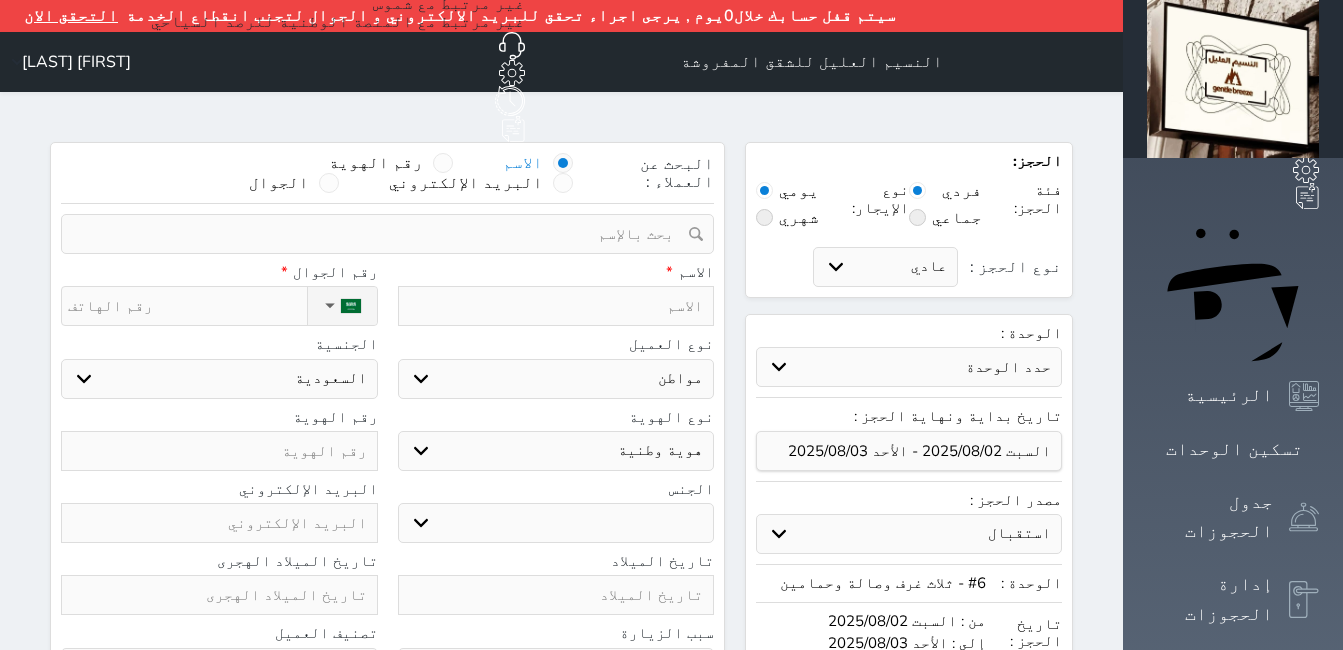 click at bounding box center (380, 234) 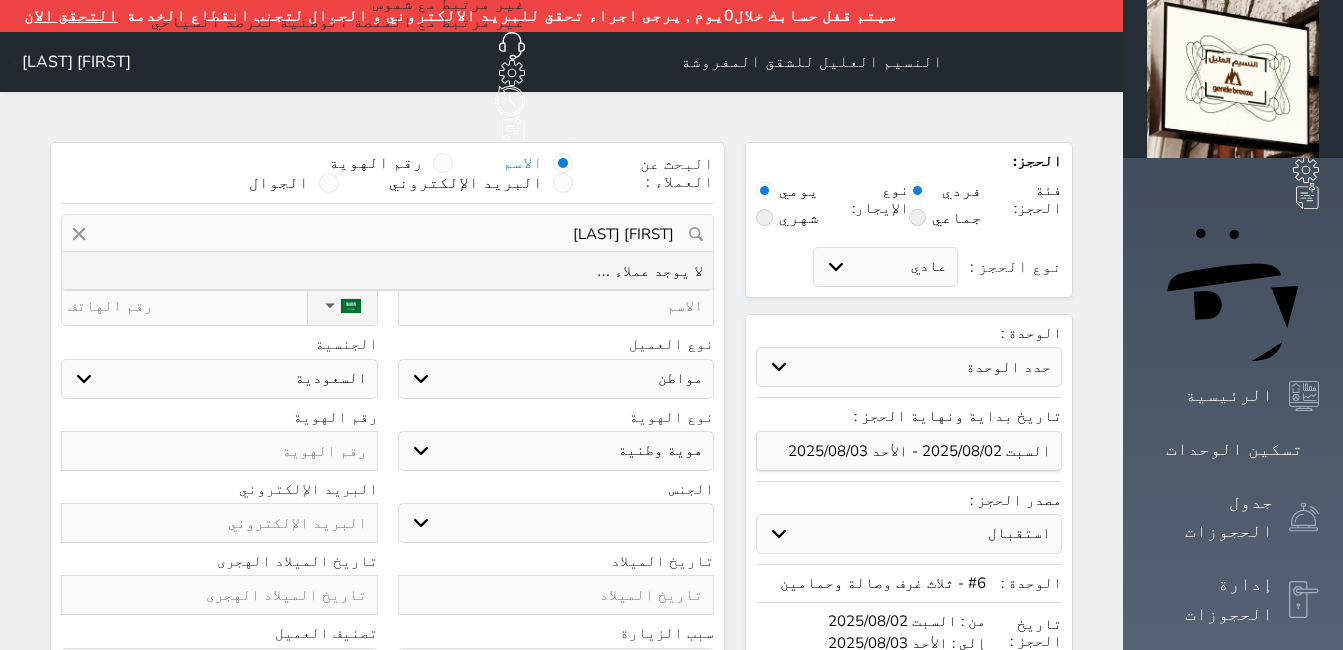 click on "[FIRST] [LAST]" at bounding box center (387, 234) 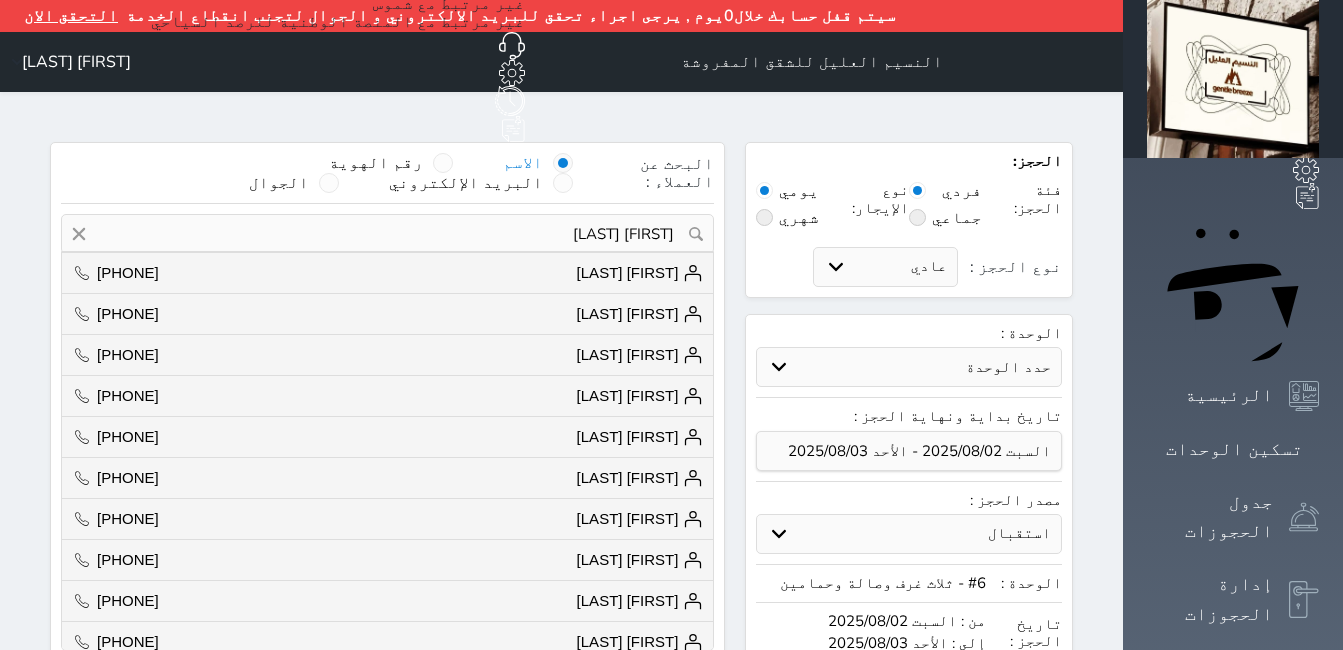scroll, scrollTop: 545, scrollLeft: 0, axis: vertical 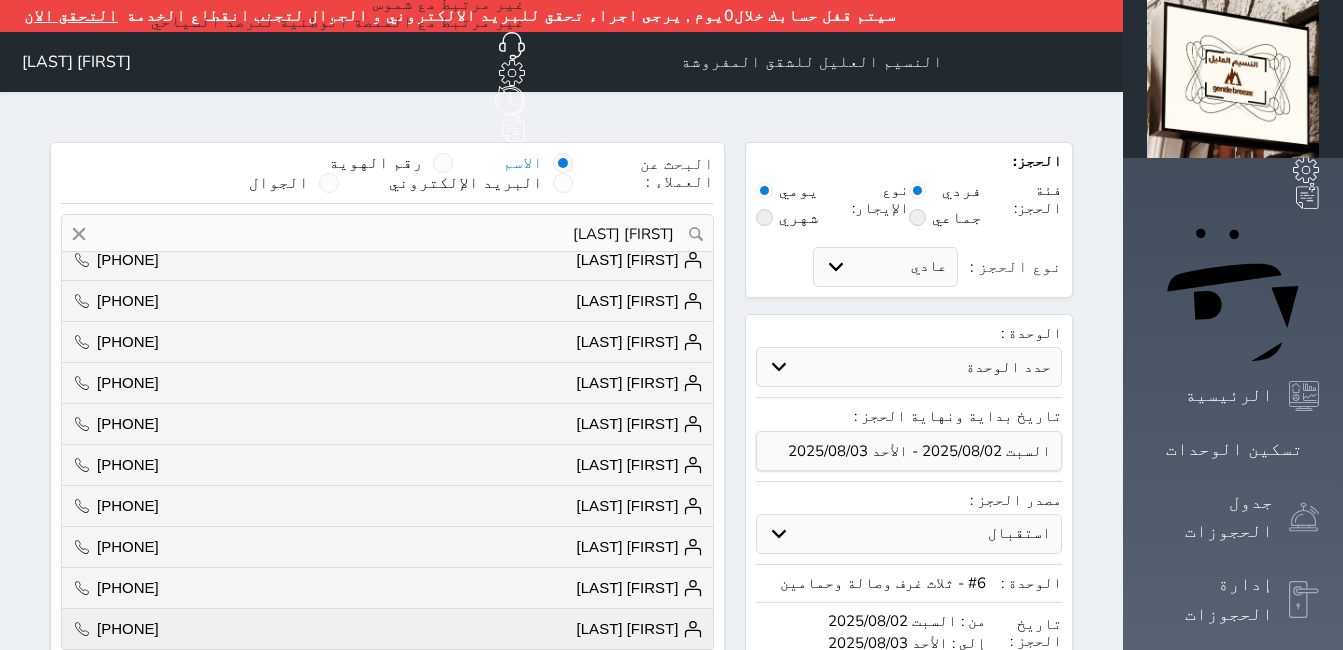 click on "[FIRST] [LAST] +[PHONE]" at bounding box center (387, 629) 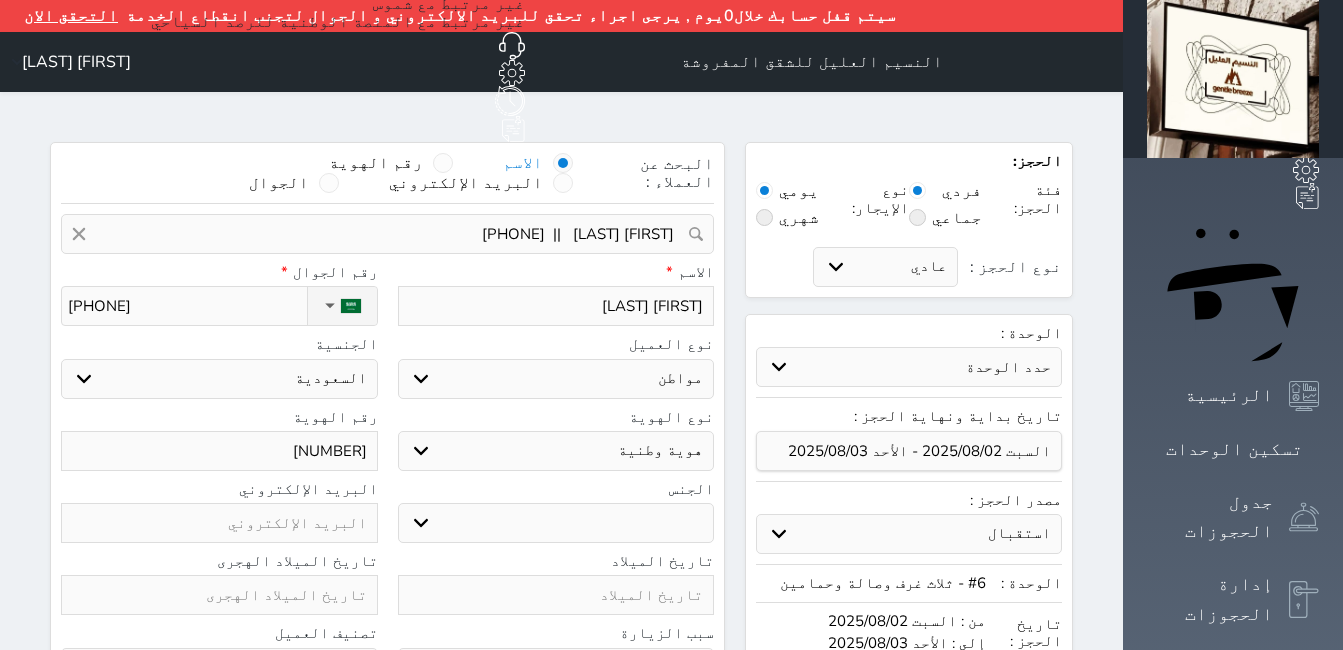 select 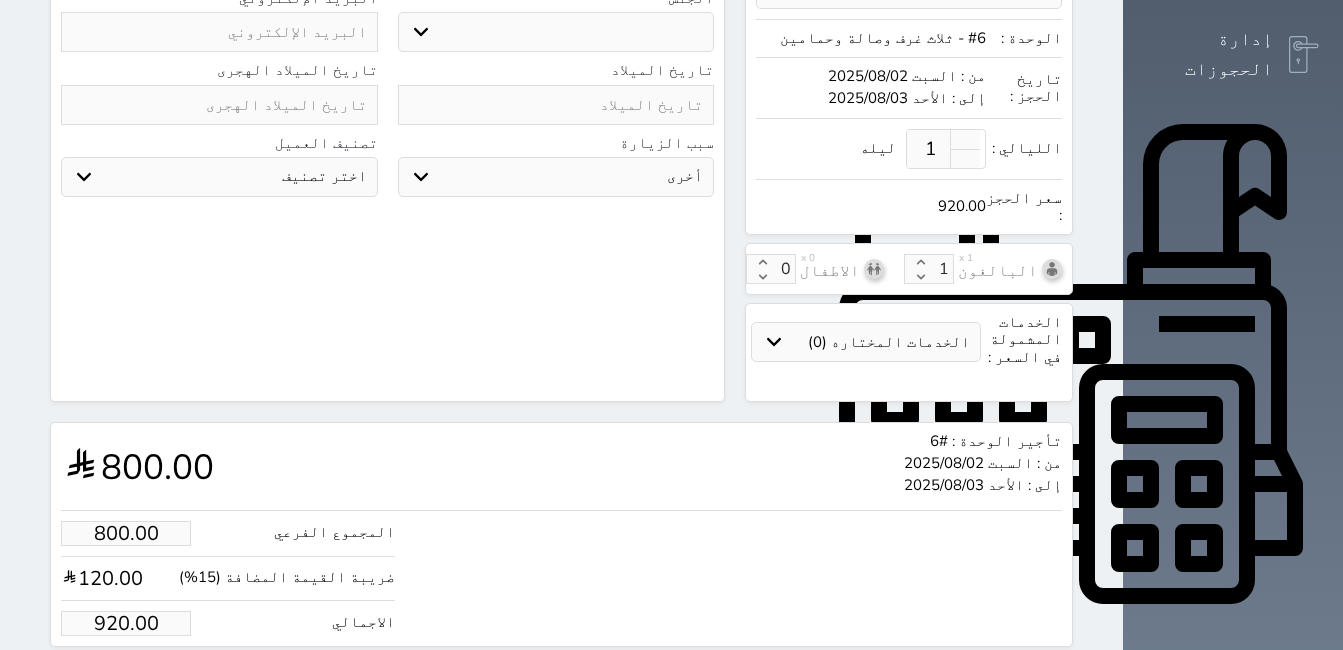 scroll, scrollTop: 565, scrollLeft: 0, axis: vertical 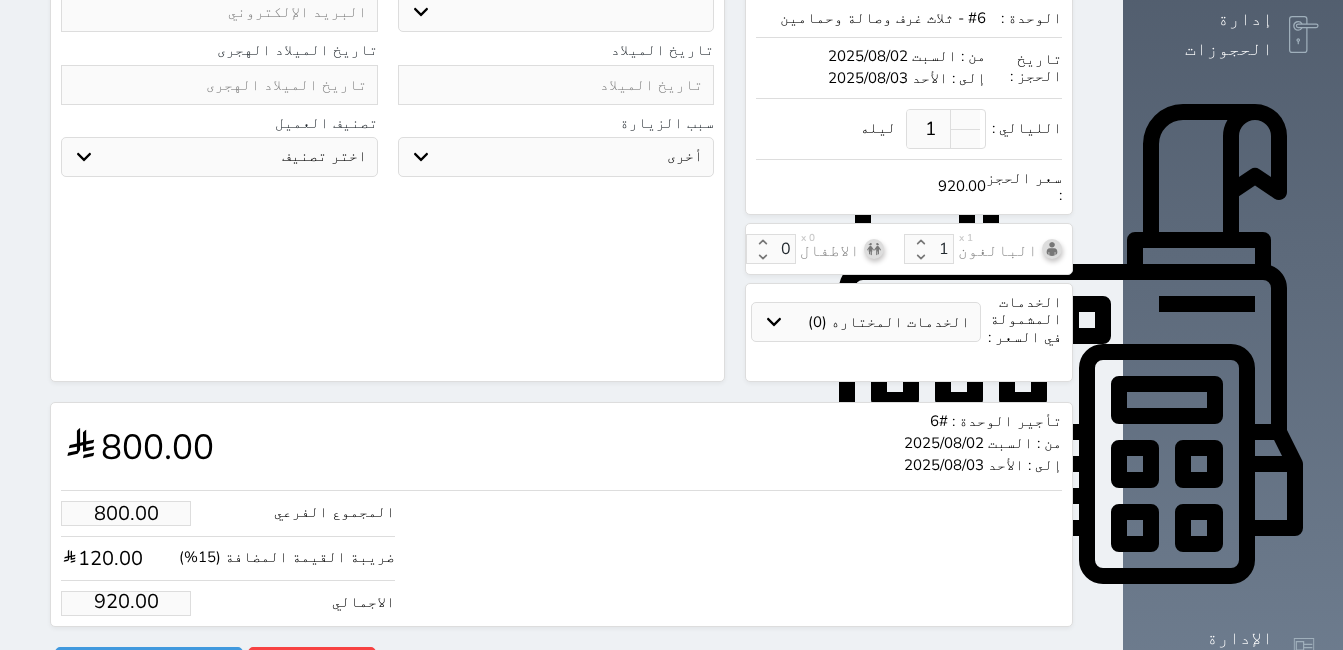 drag, startPoint x: 142, startPoint y: 561, endPoint x: 26, endPoint y: 571, distance: 116.43024 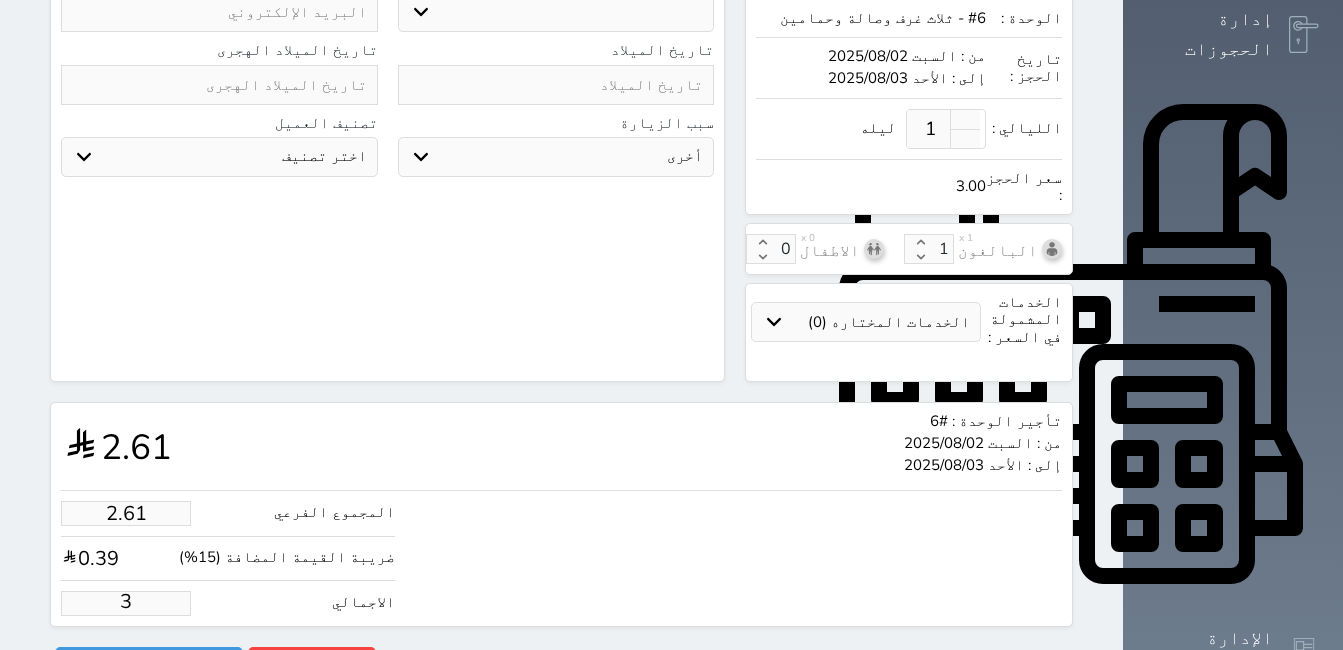 type on "30.43" 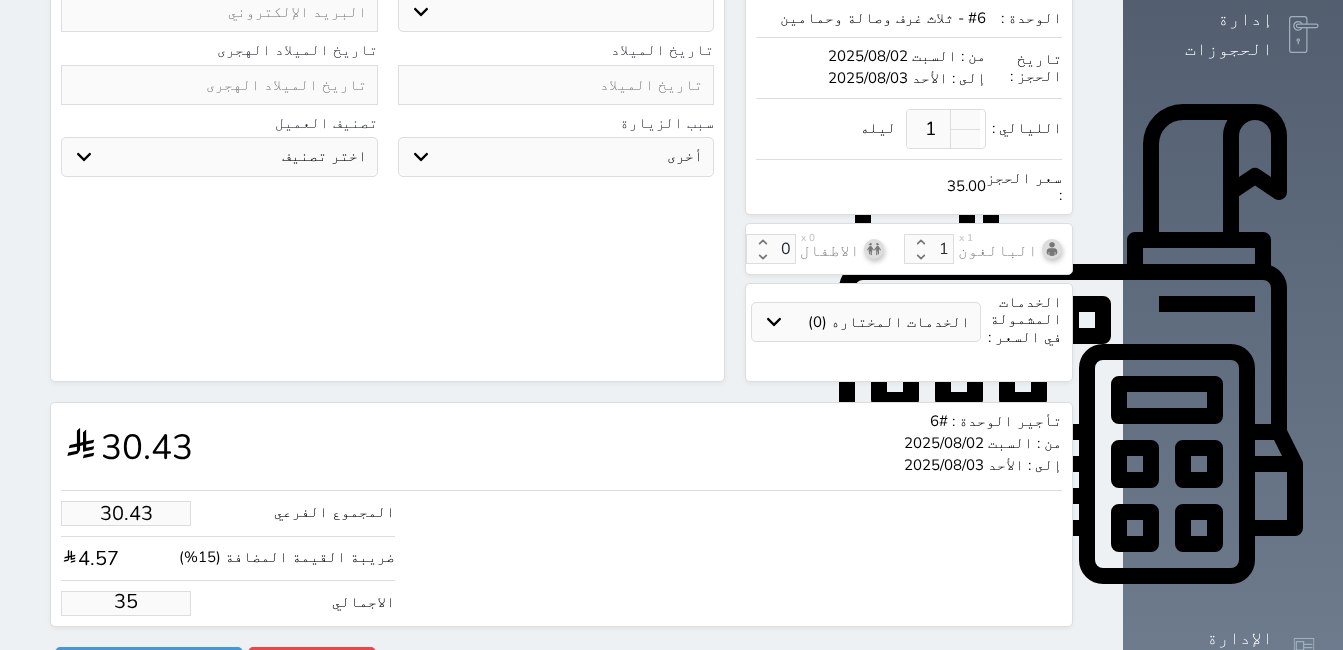 type on "304.35" 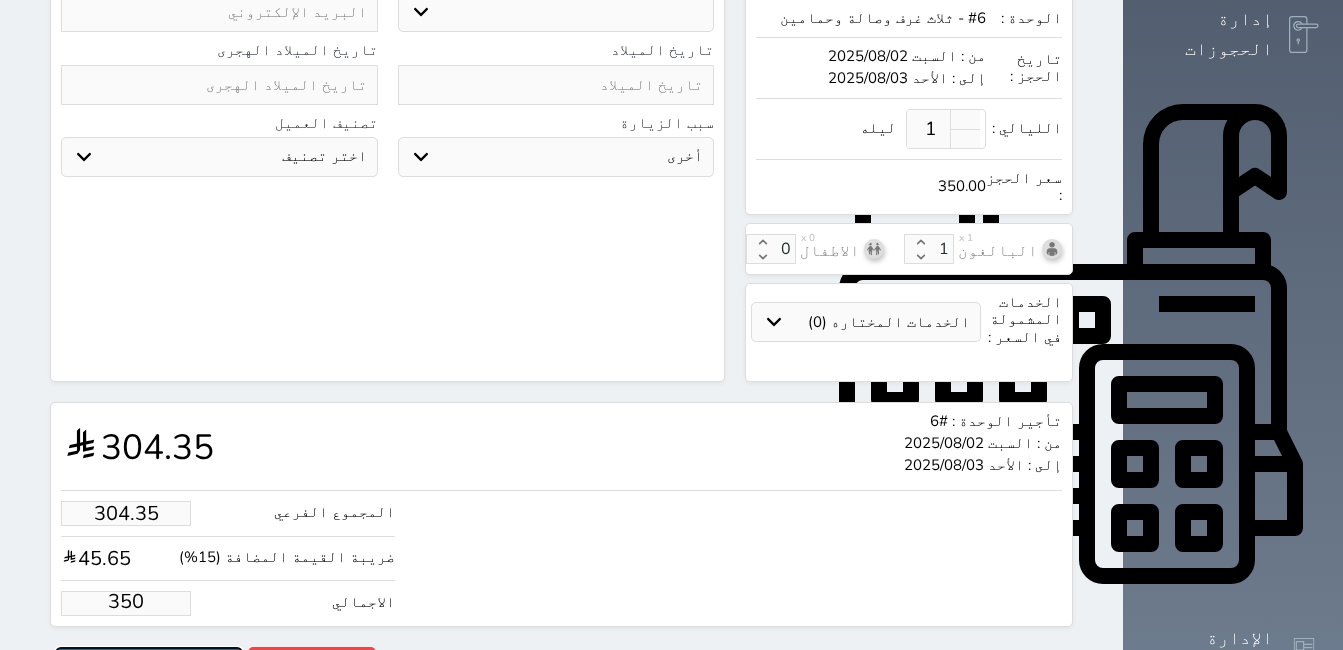 type on "350.00" 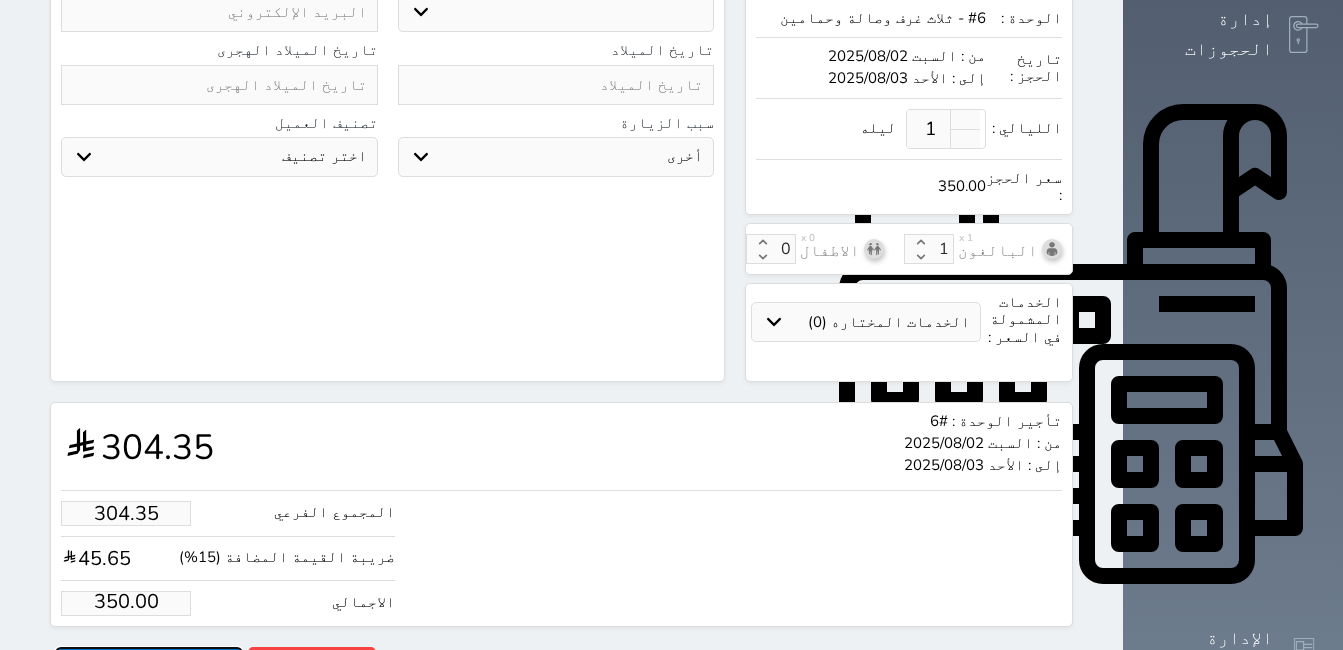 scroll, scrollTop: 0, scrollLeft: 0, axis: both 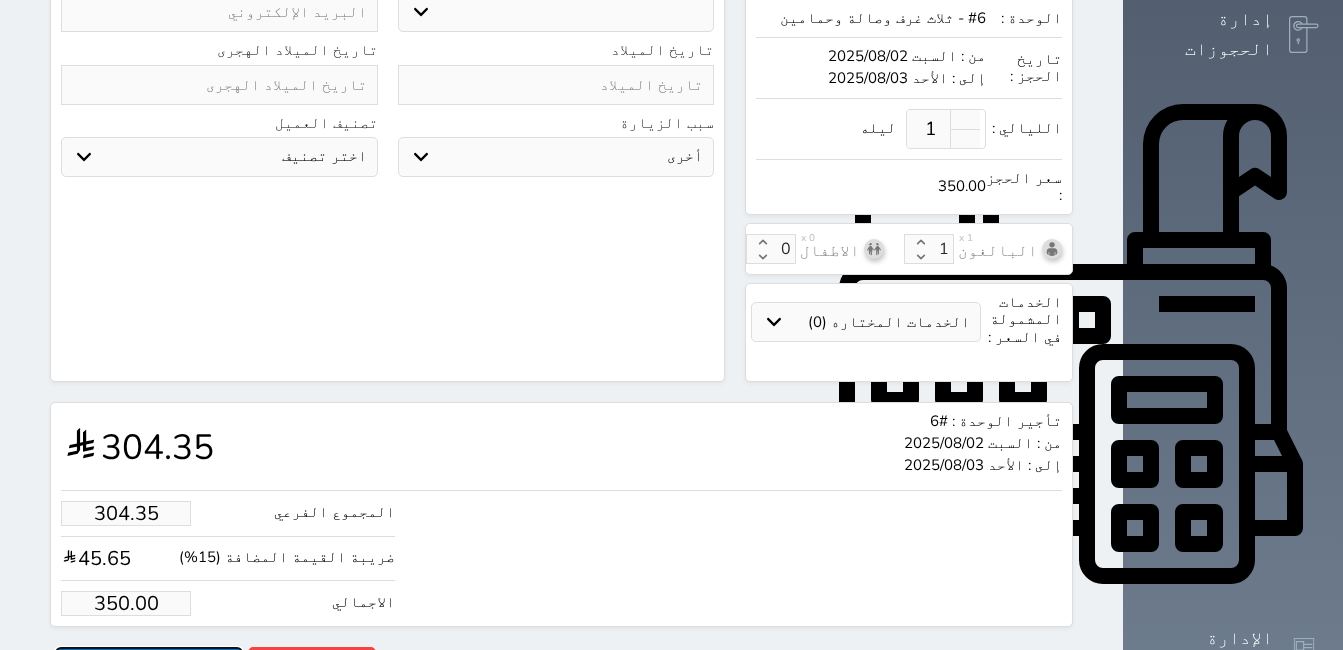 click on "حجز" at bounding box center (149, 664) 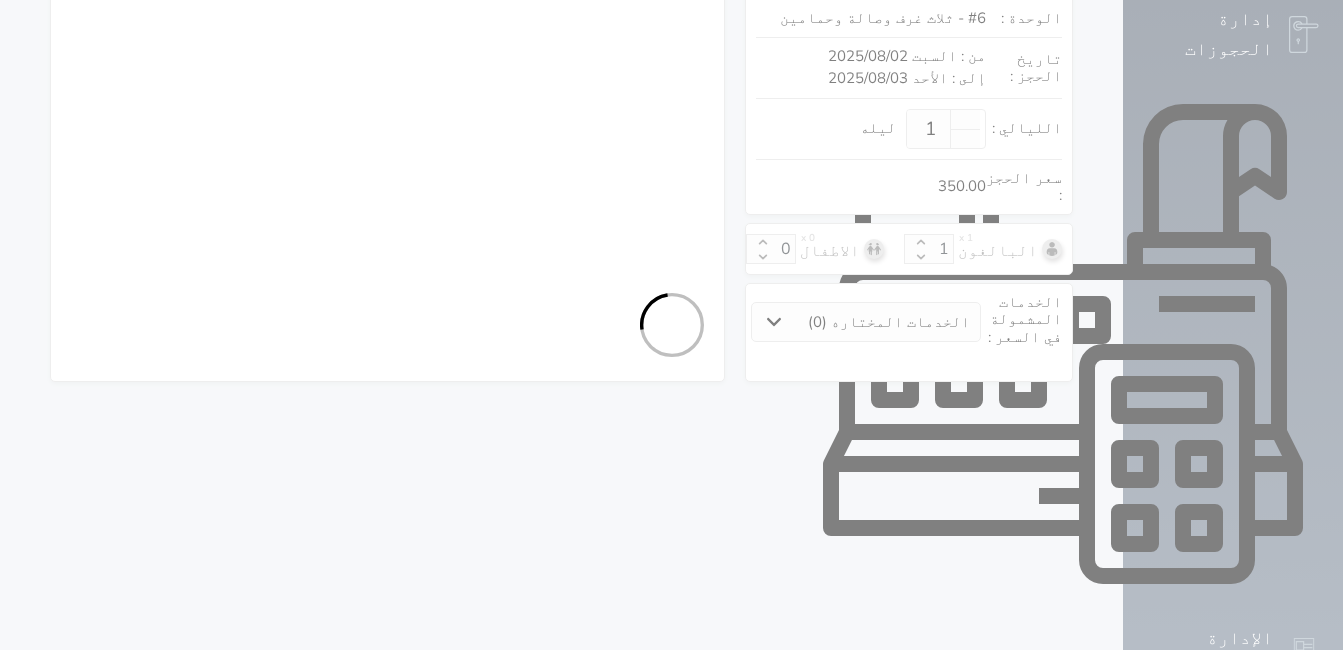 scroll, scrollTop: 536, scrollLeft: 0, axis: vertical 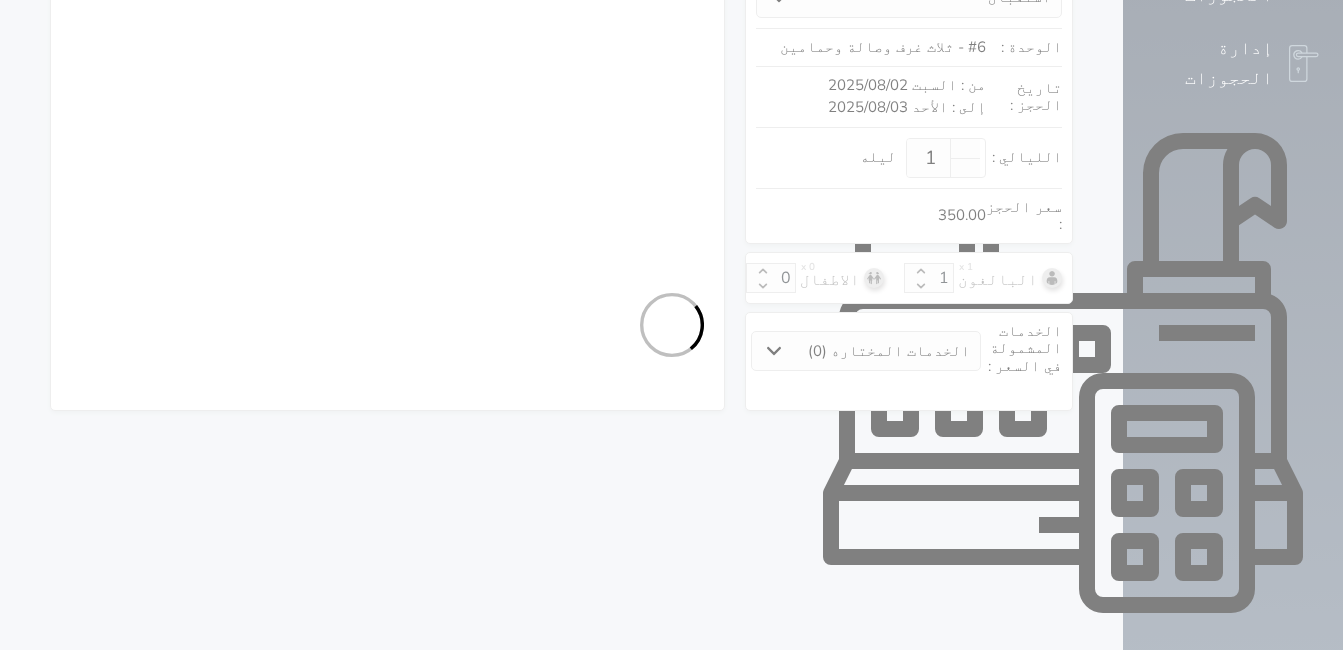 select on "1" 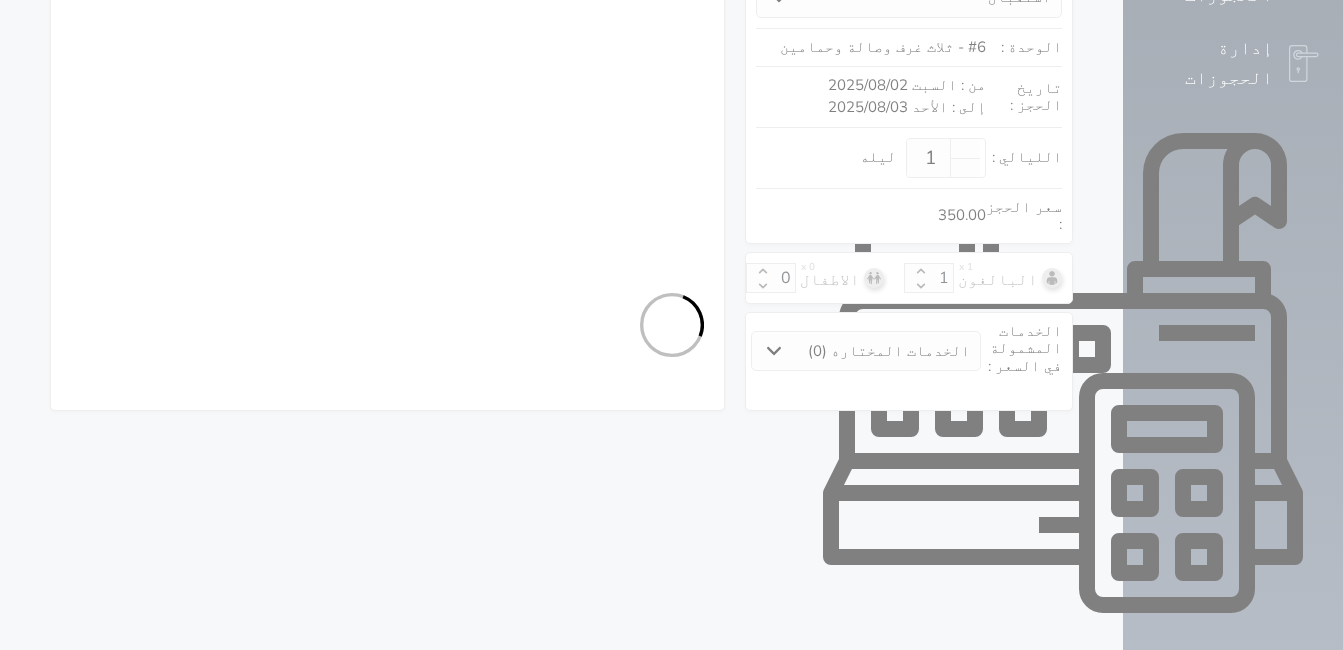 select on "113" 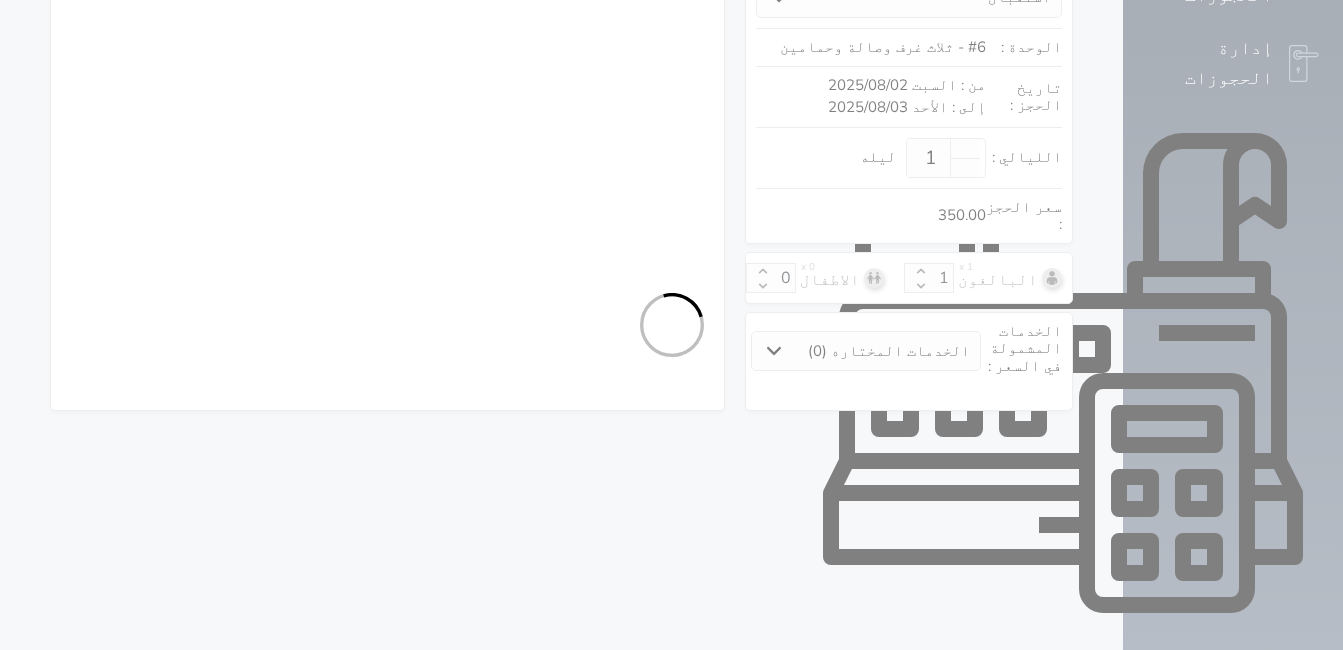 select on "1" 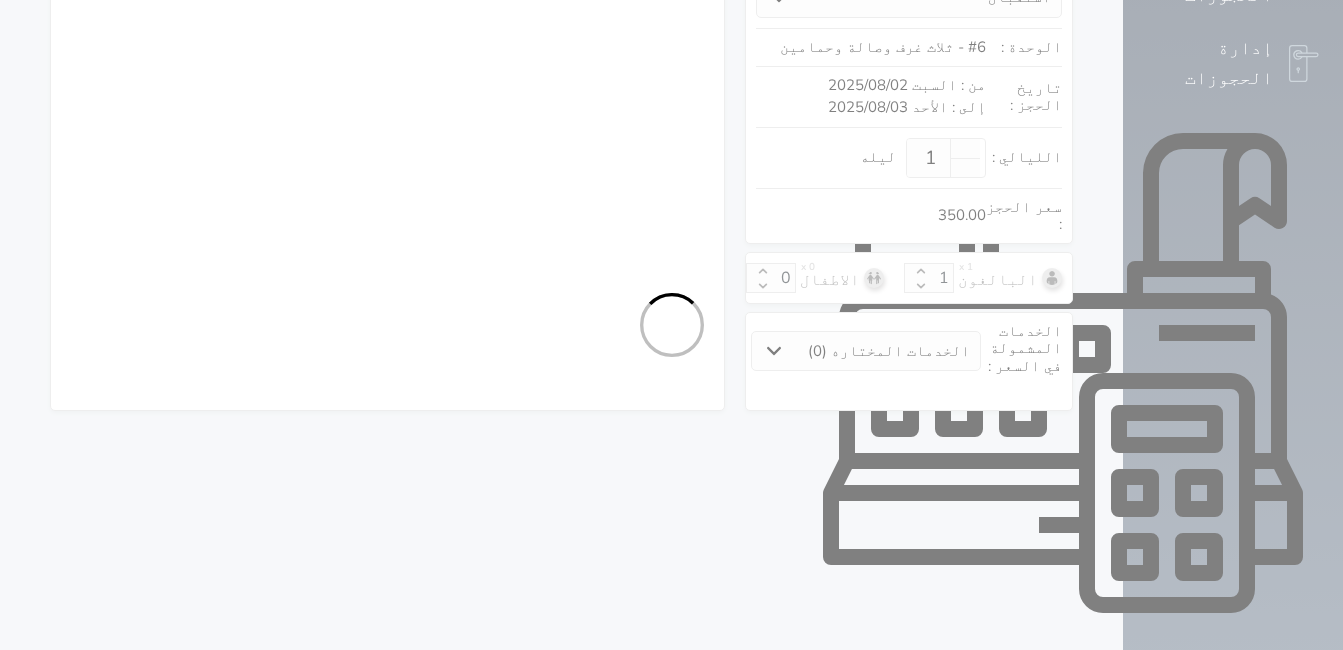 select 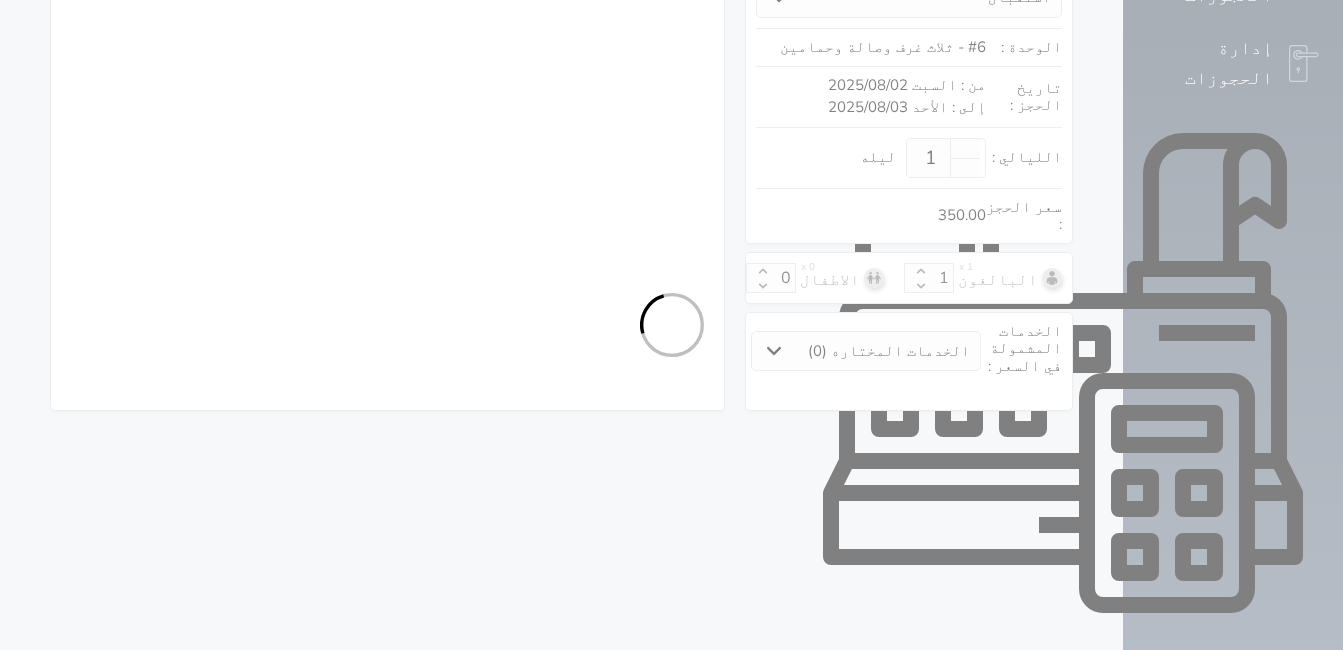 select on "7" 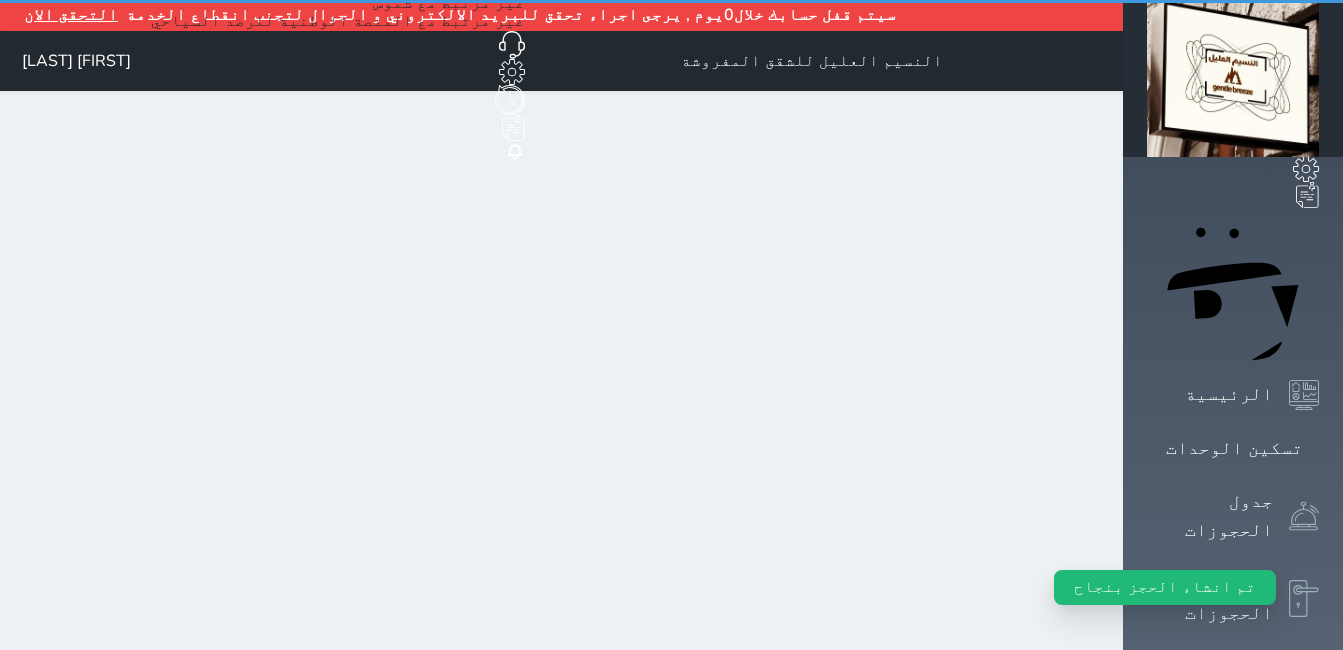 scroll, scrollTop: 0, scrollLeft: 0, axis: both 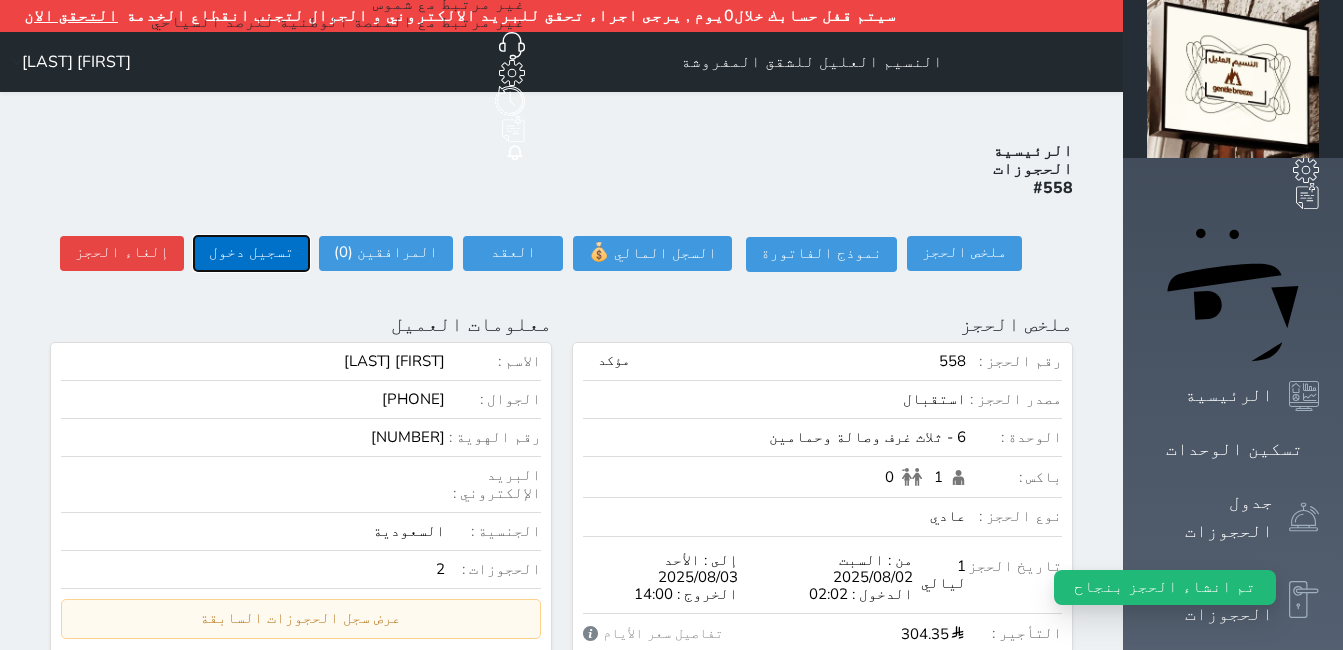 click on "تسجيل دخول" at bounding box center [251, 253] 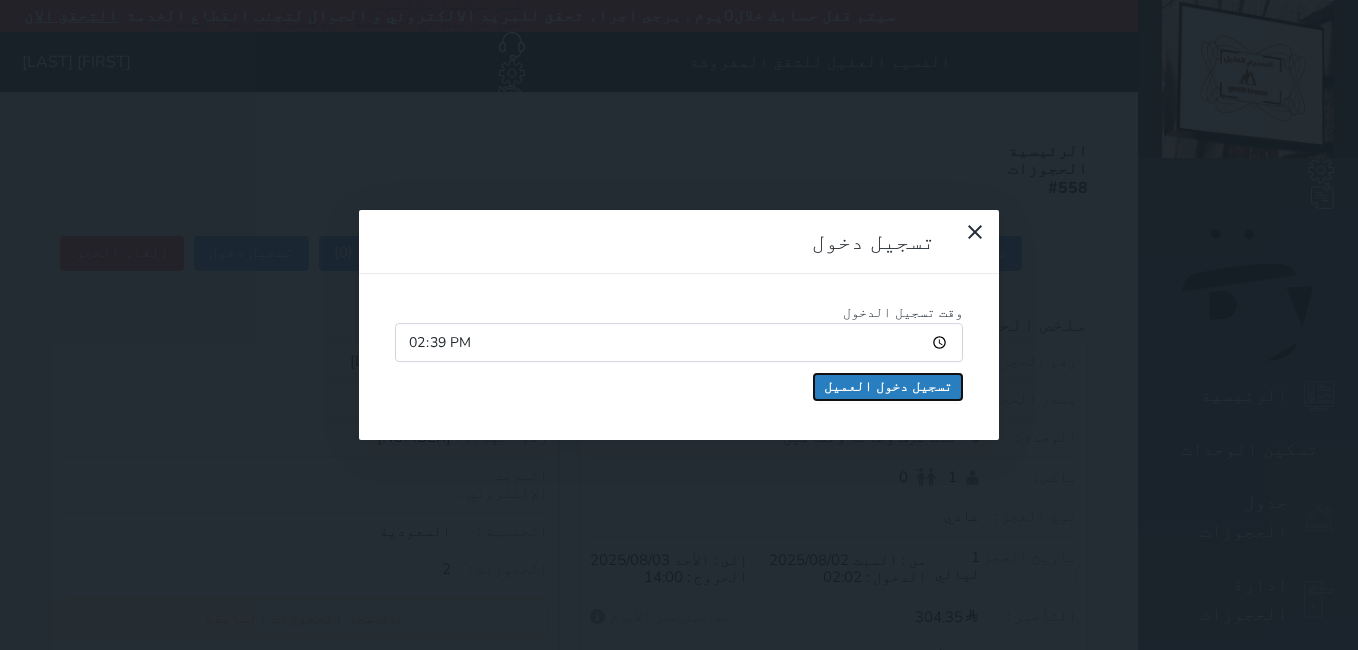 click on "تسجيل دخول العميل" at bounding box center (888, 387) 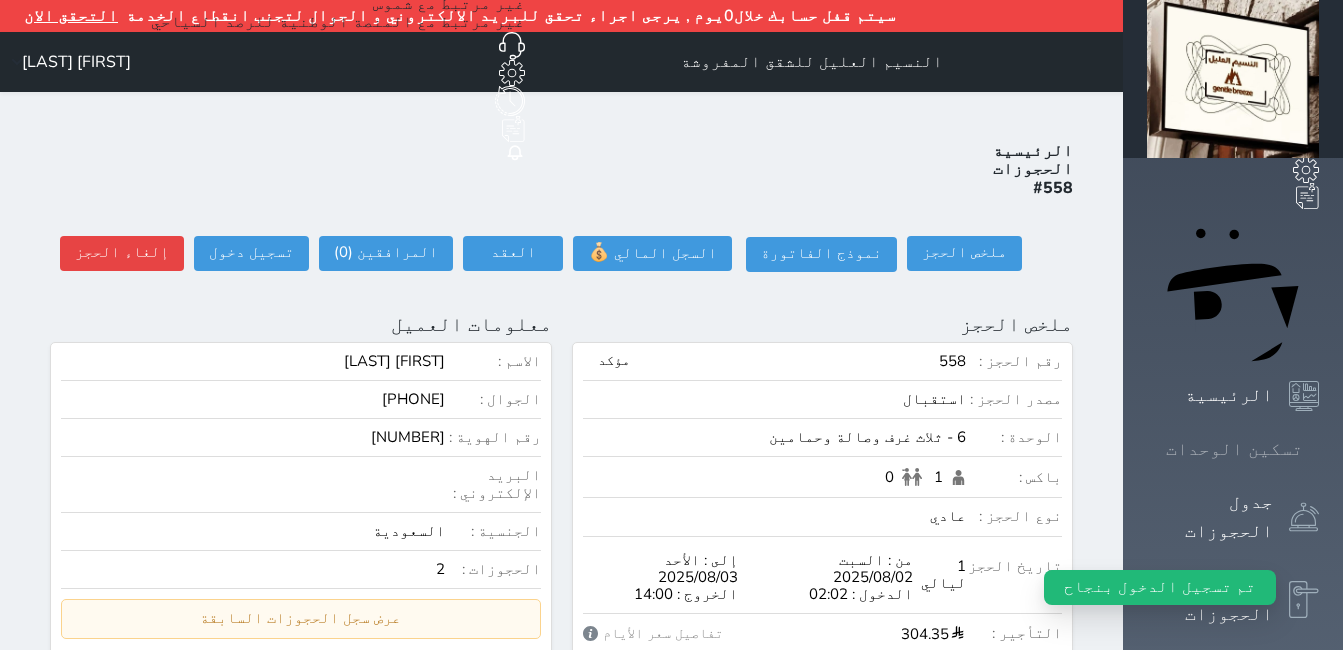 click 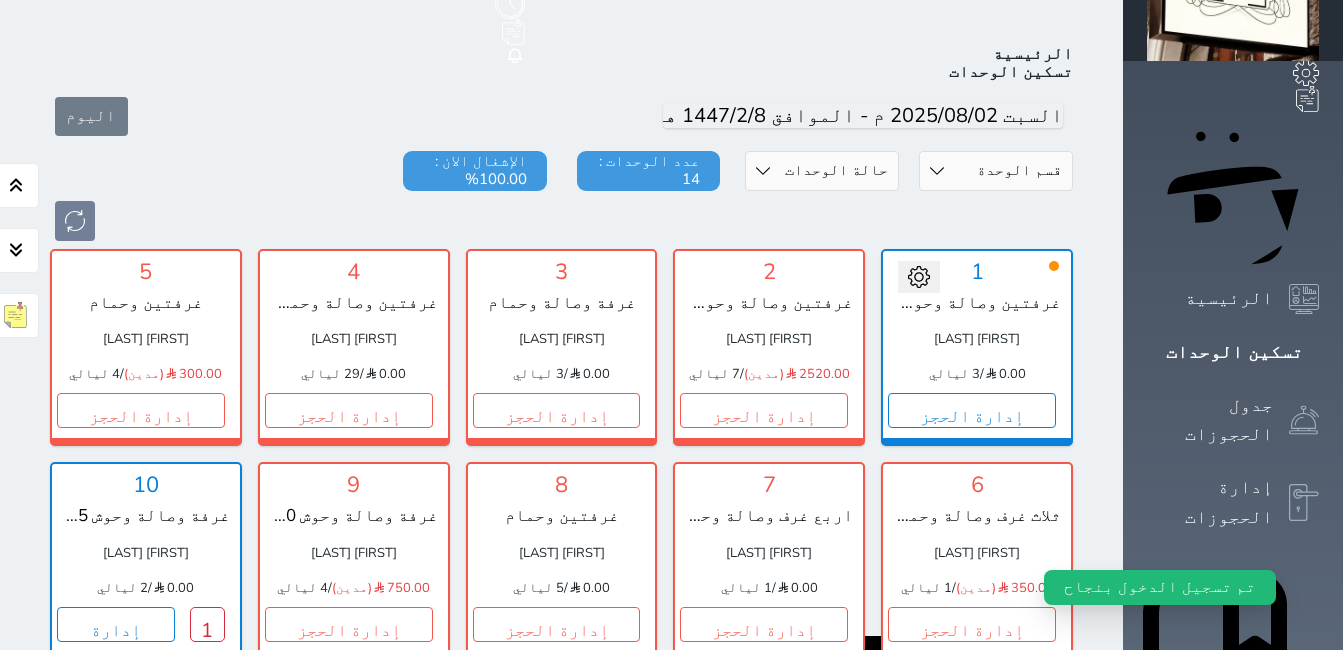 scroll, scrollTop: 110, scrollLeft: 0, axis: vertical 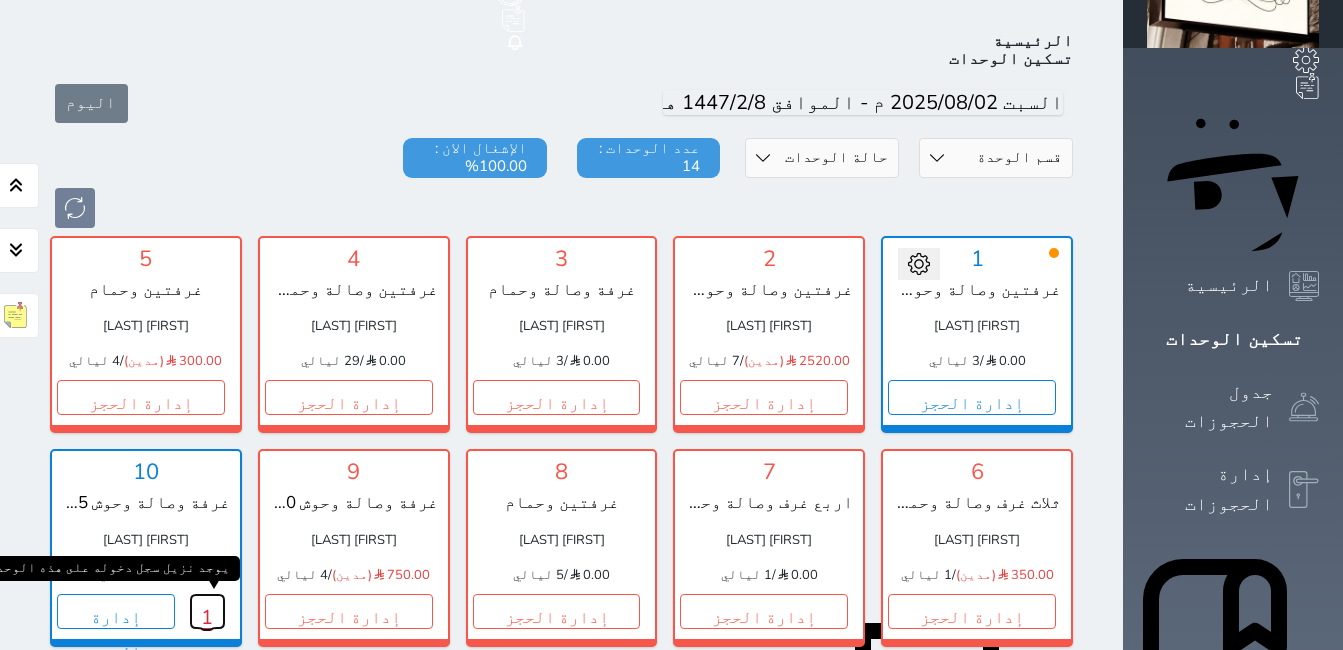 click on "1" at bounding box center (207, 611) 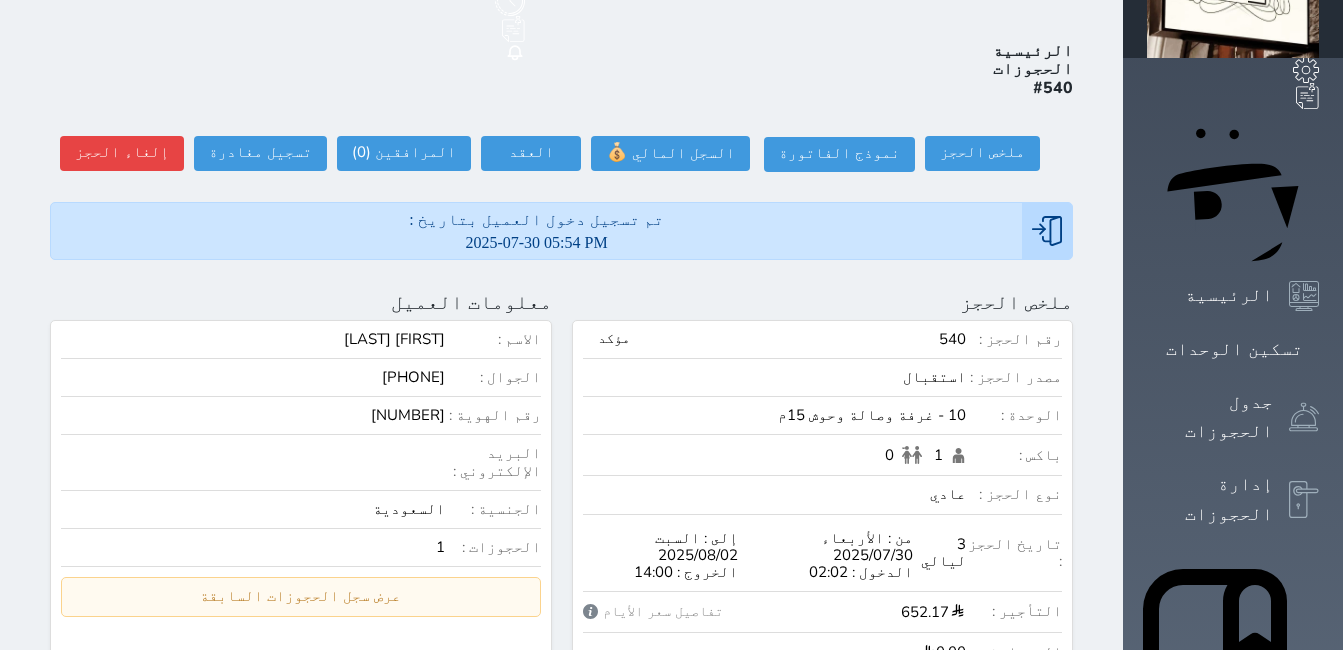 scroll, scrollTop: 8, scrollLeft: 0, axis: vertical 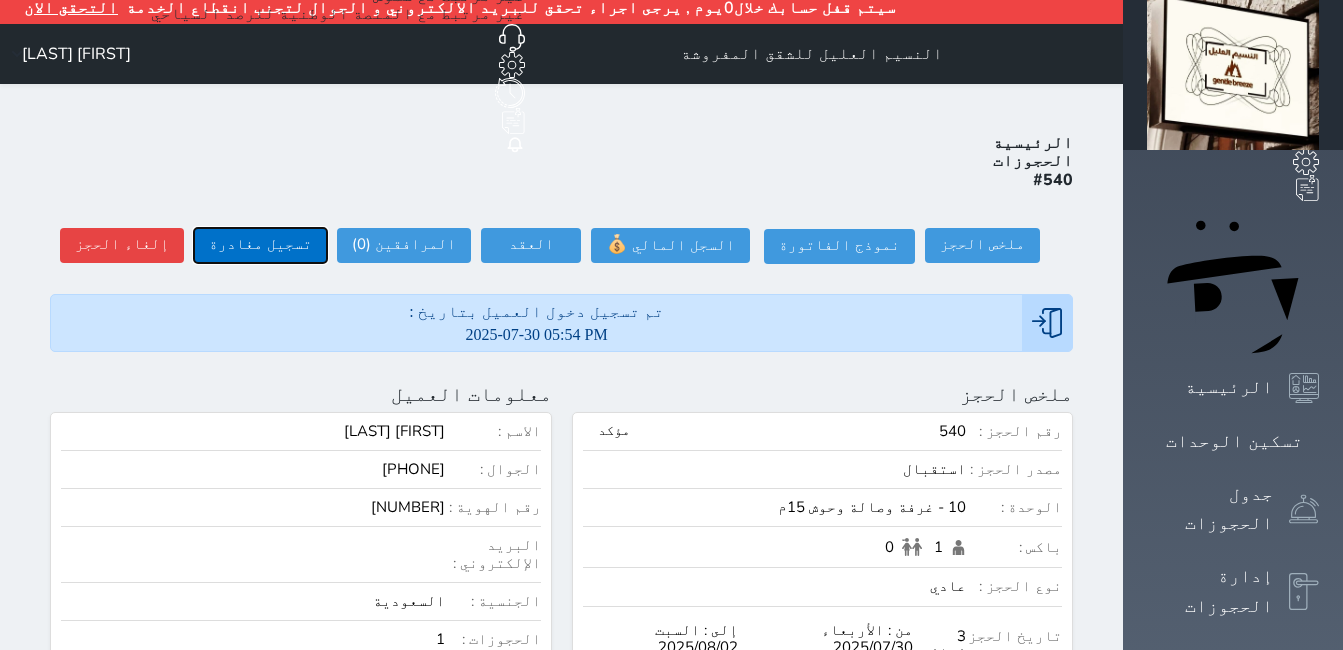 click on "تسجيل مغادرة" at bounding box center (260, 245) 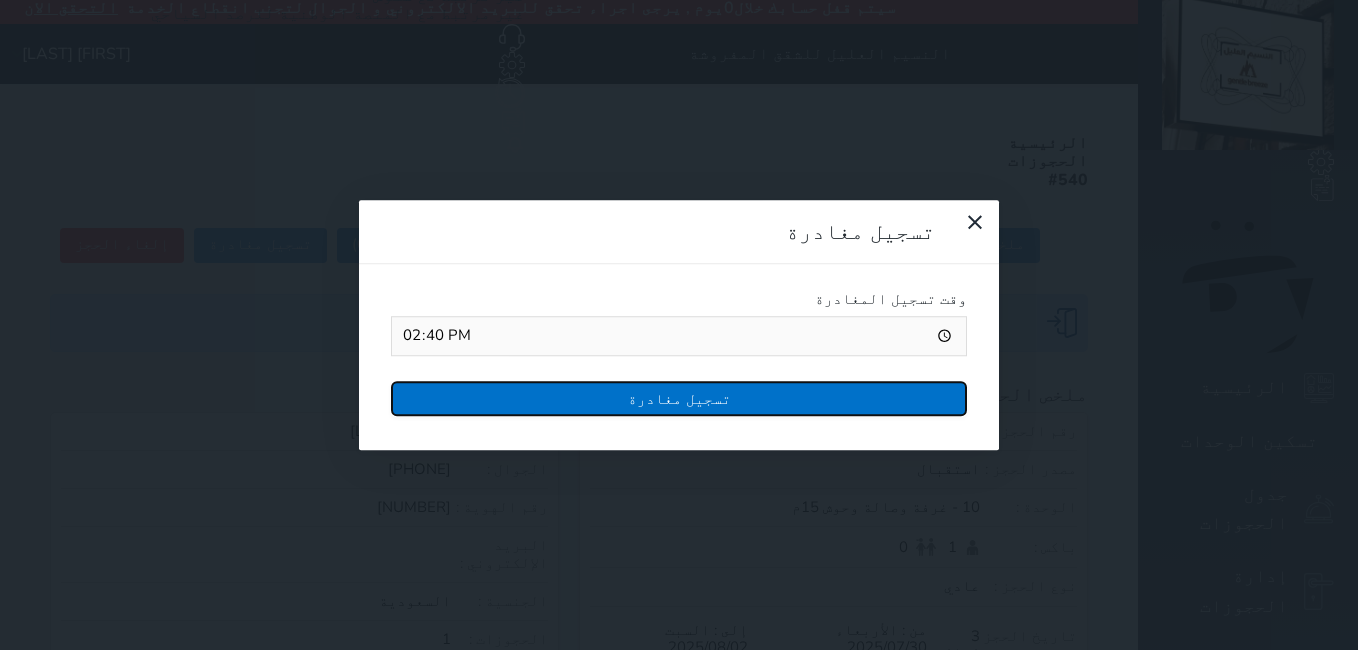click on "تسجيل مغادرة" at bounding box center [679, 398] 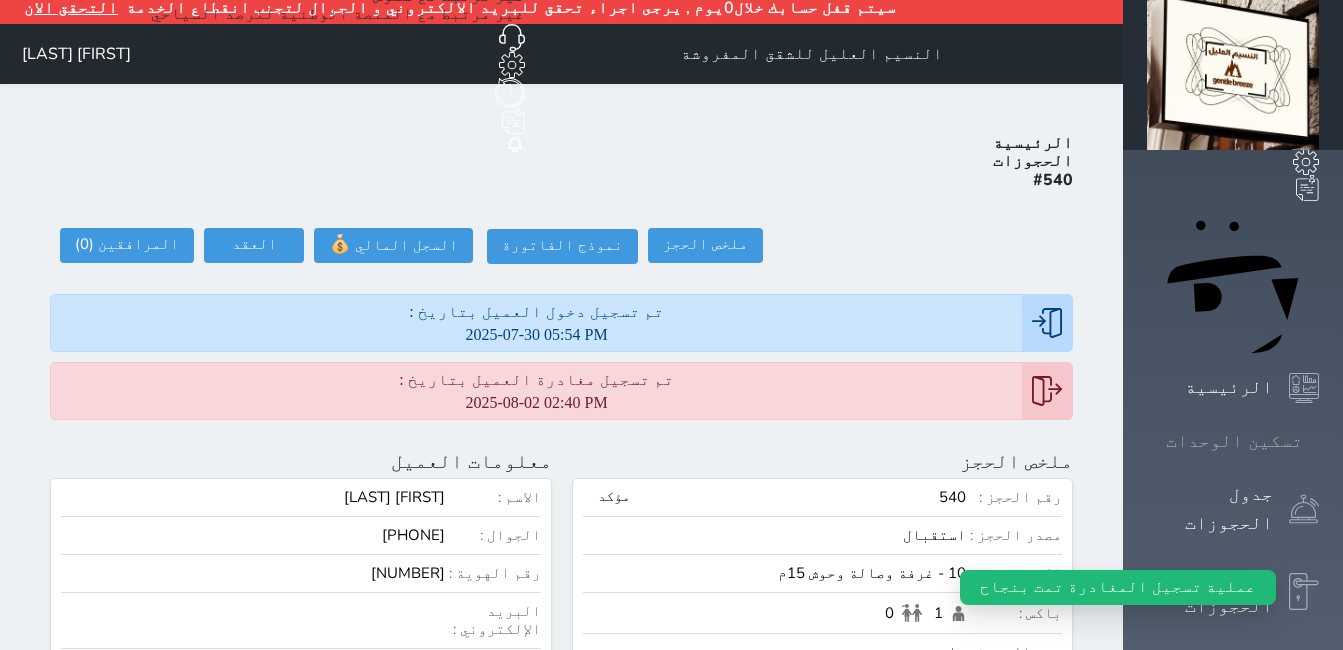click 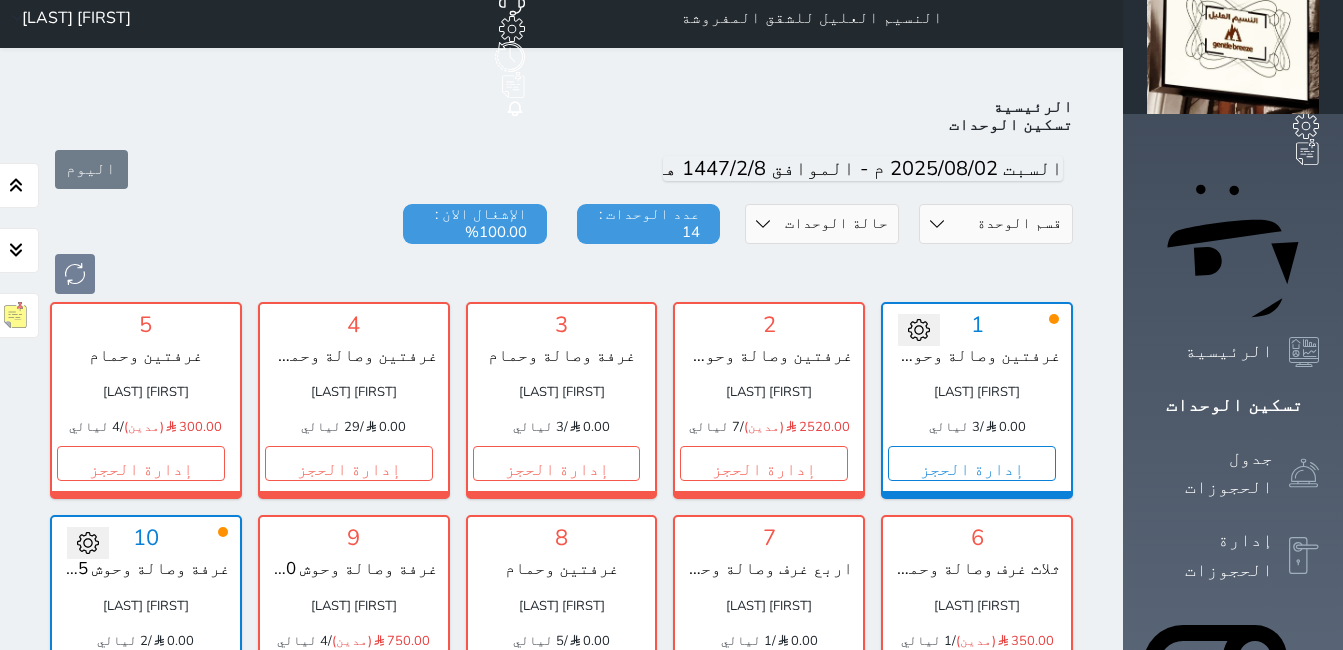 scroll, scrollTop: 0, scrollLeft: 0, axis: both 